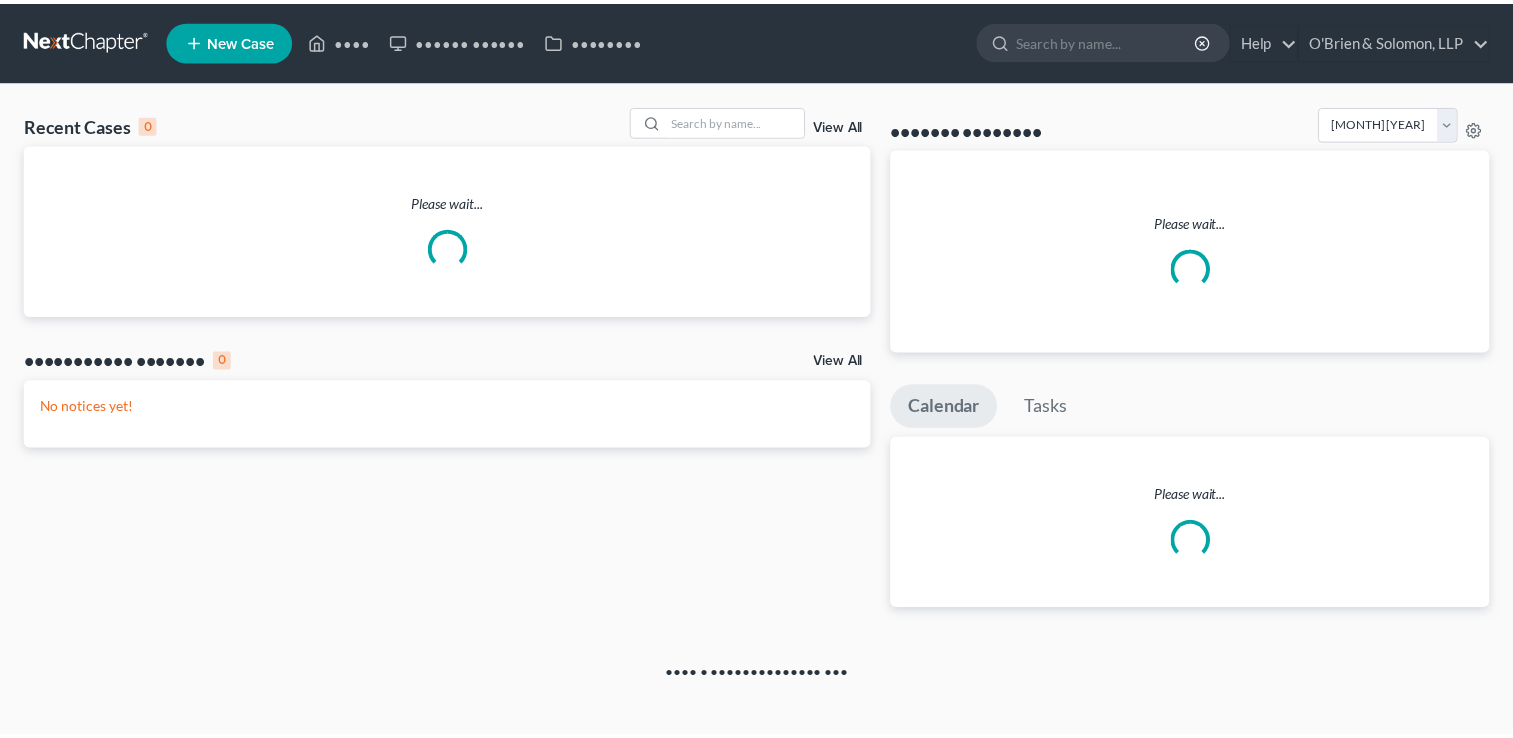 scroll, scrollTop: 0, scrollLeft: 0, axis: both 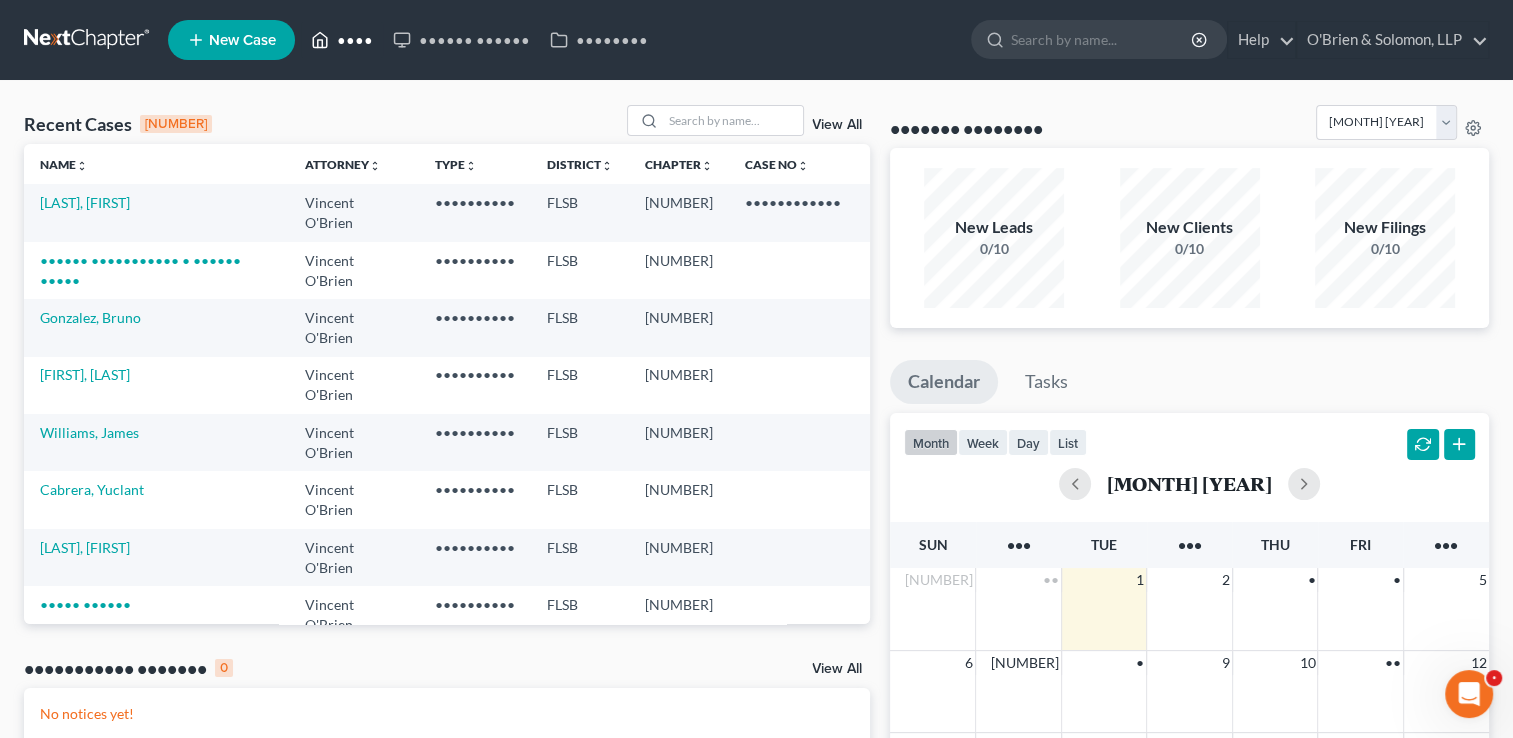 click on "••••" at bounding box center (342, 40) 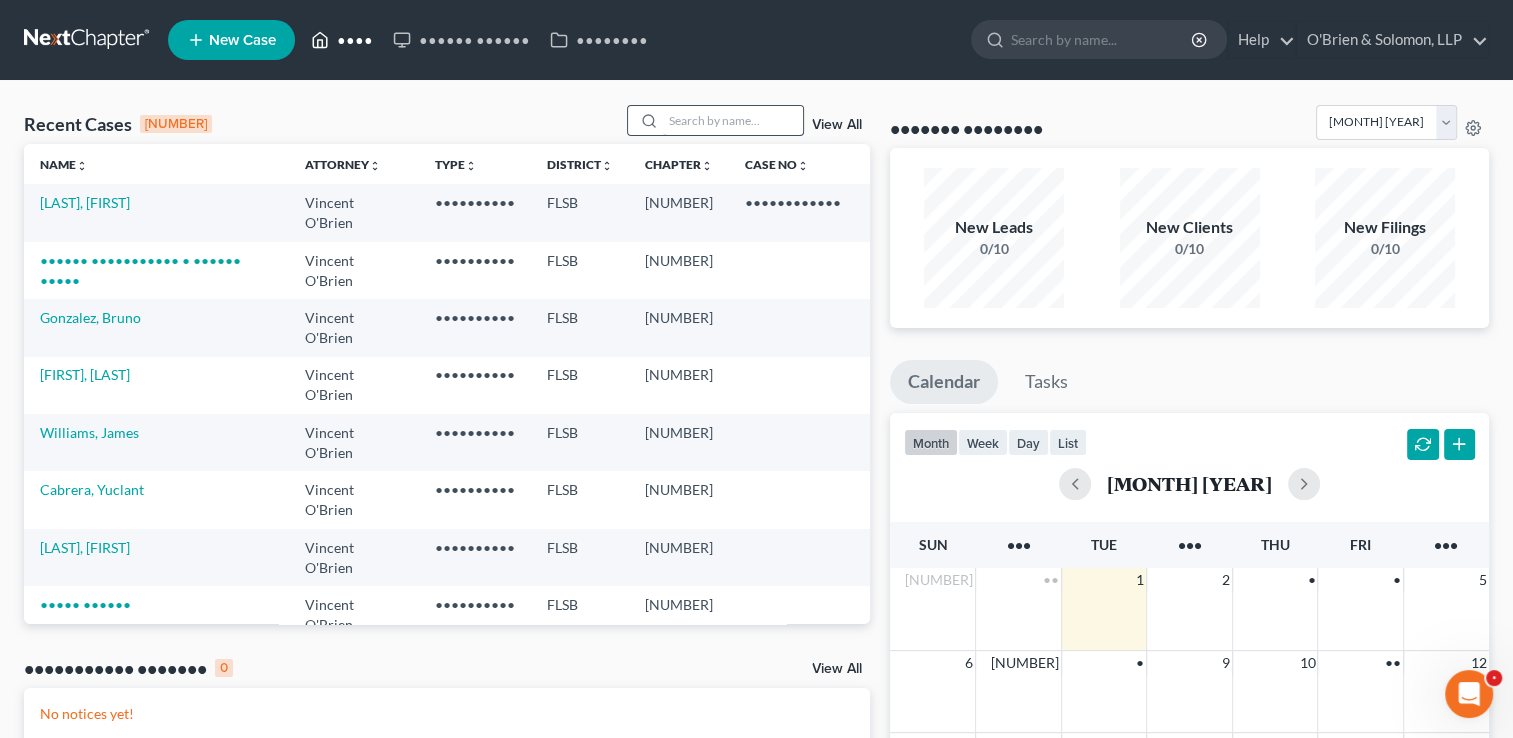 drag, startPoint x: 364, startPoint y: 51, endPoint x: 675, endPoint y: 126, distance: 319.91562 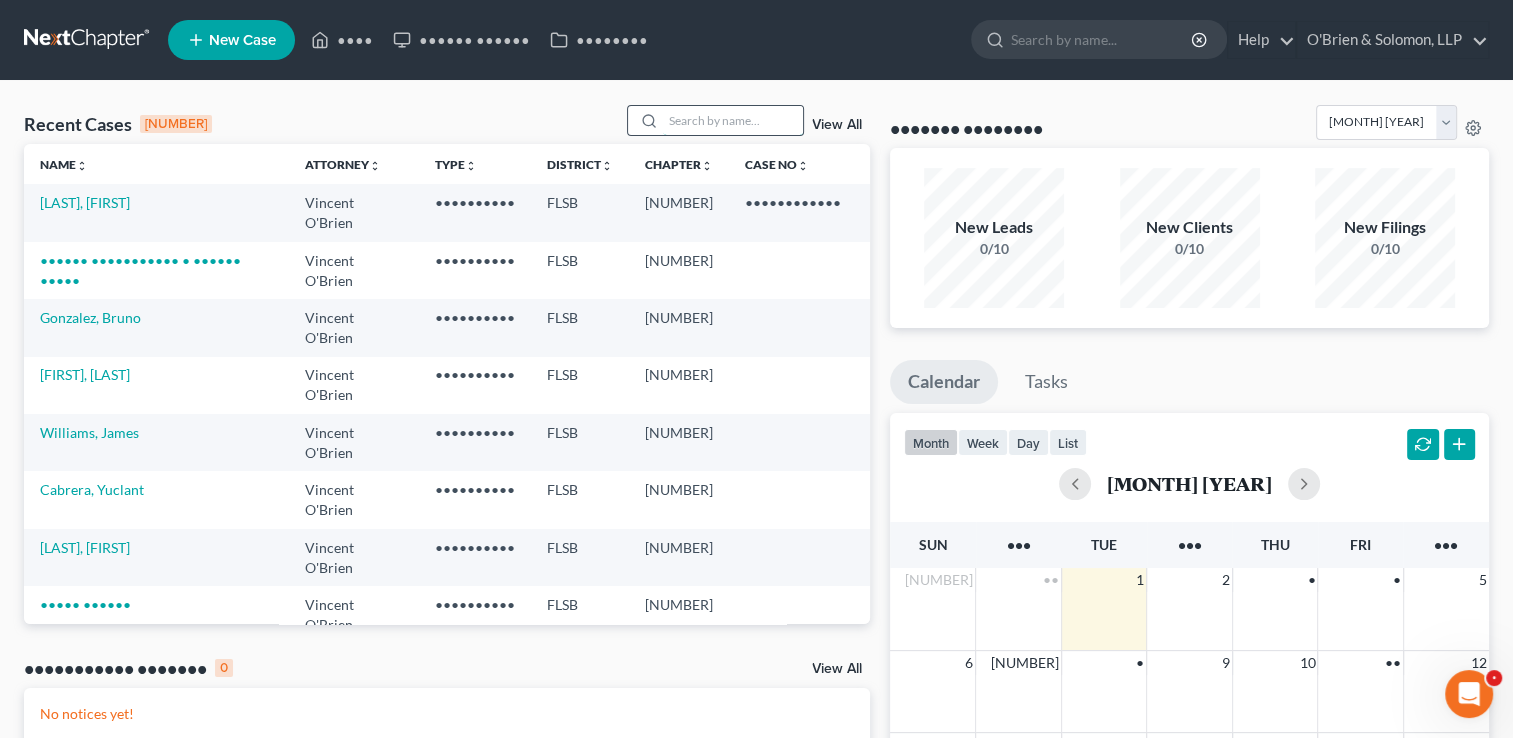 click at bounding box center [733, 120] 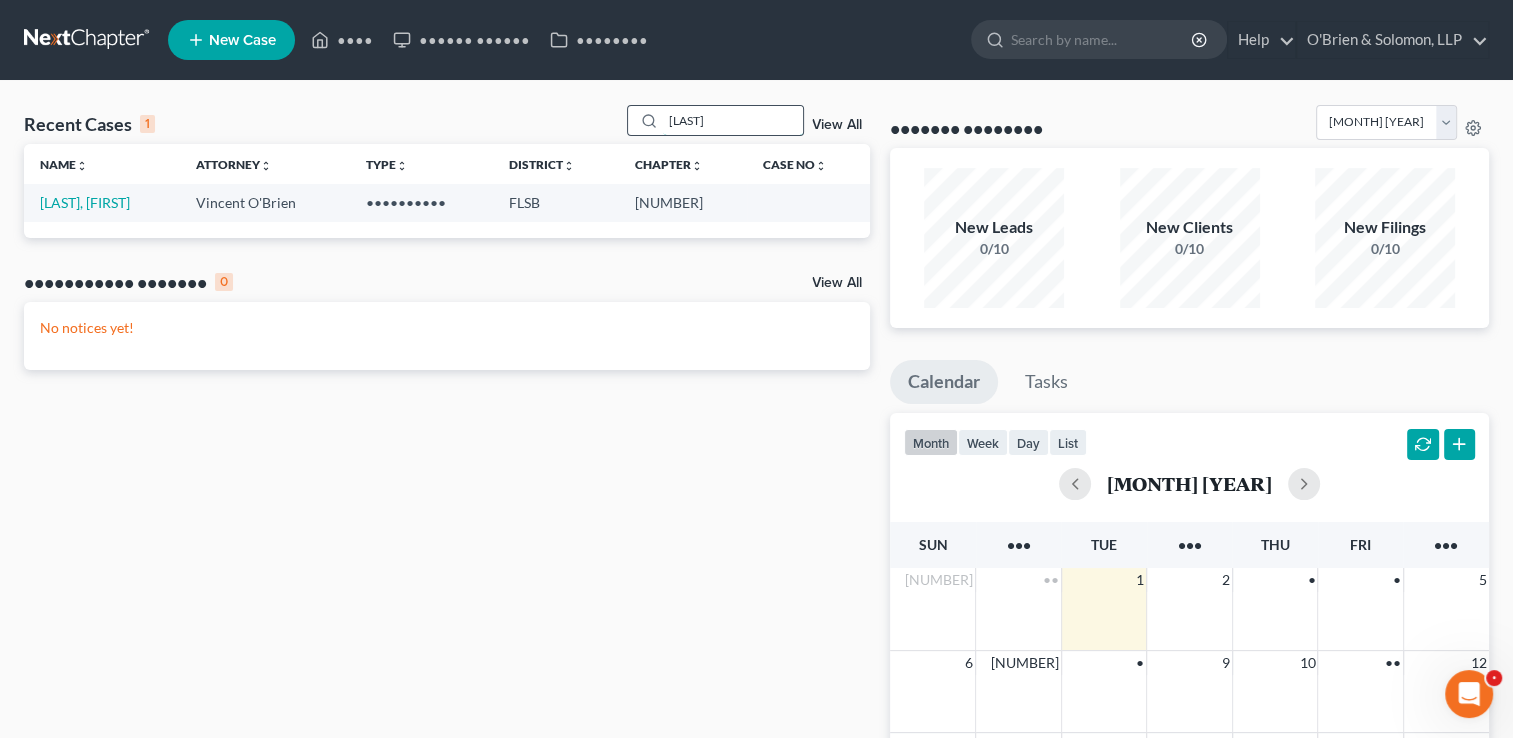 type on "[LAST]" 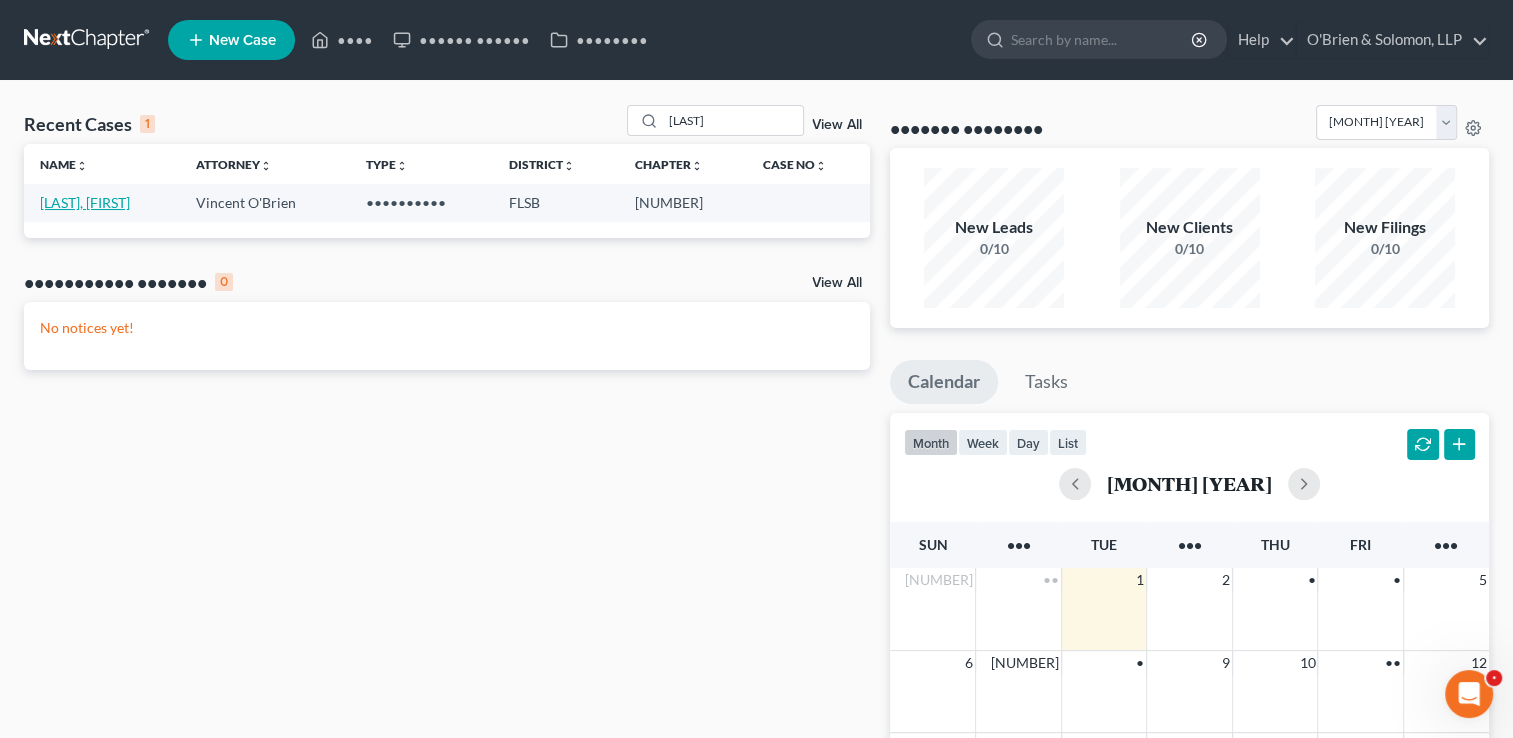 click on "[LAST], [FIRST]" at bounding box center [85, 202] 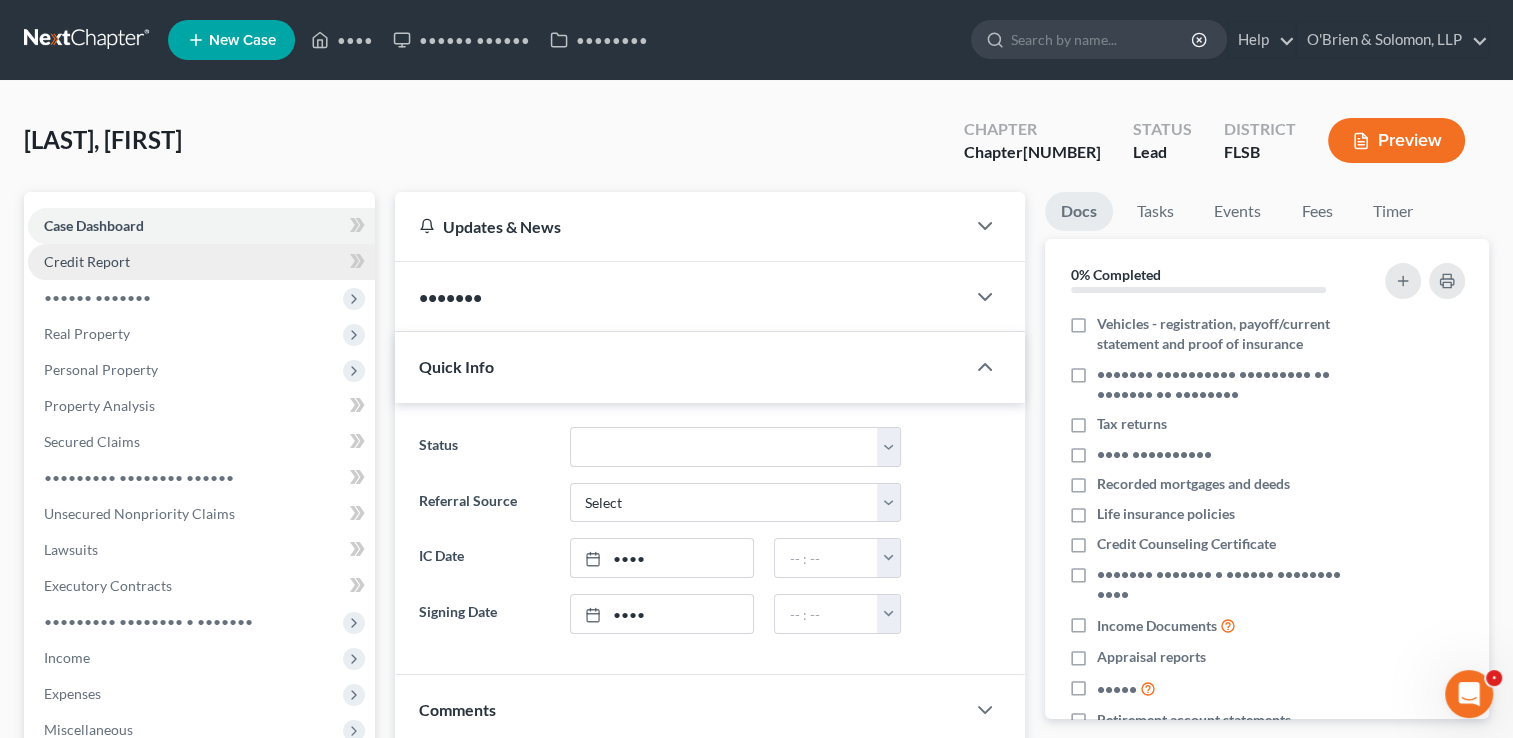 click on "Credit Report" at bounding box center (201, 262) 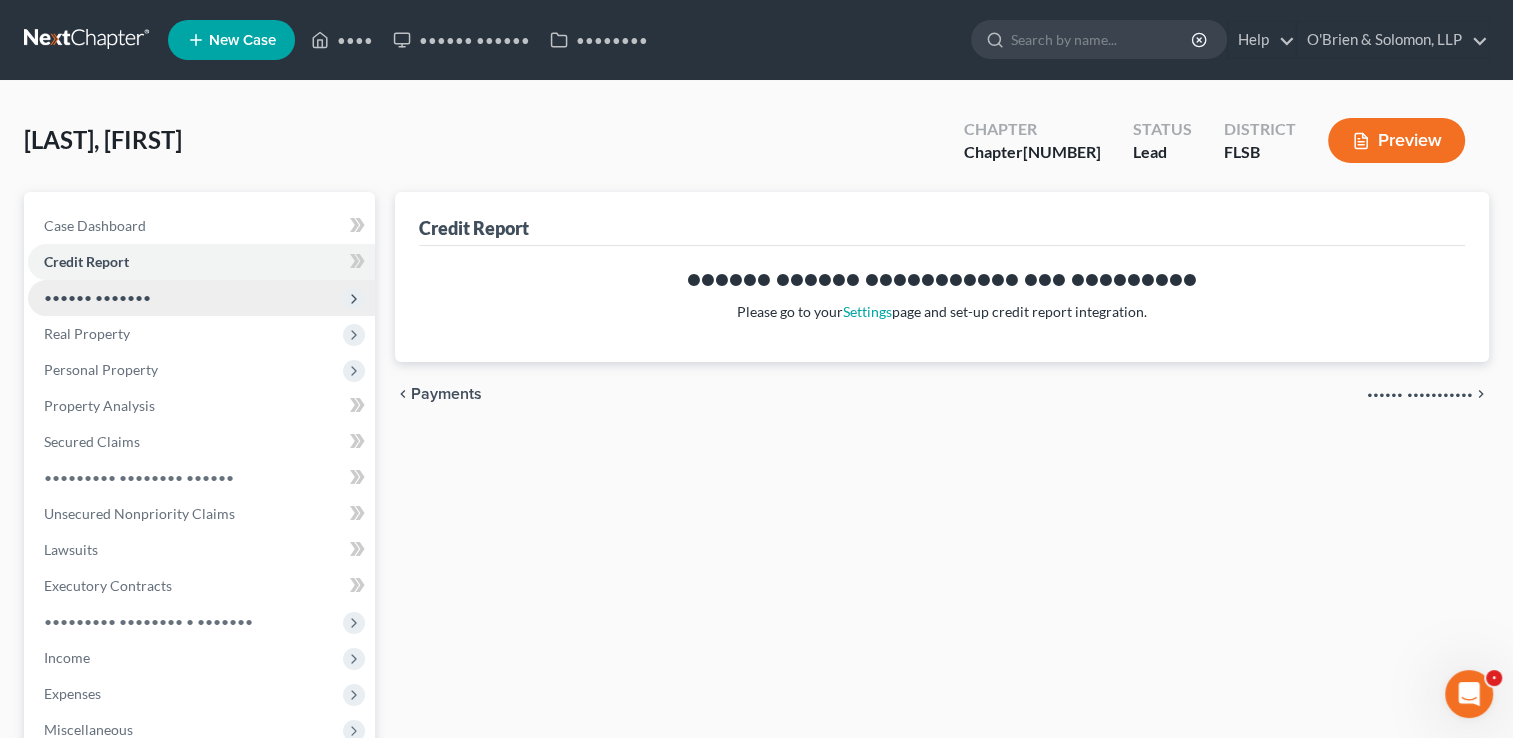 click on "•••••• •••••••" at bounding box center [0, 0] 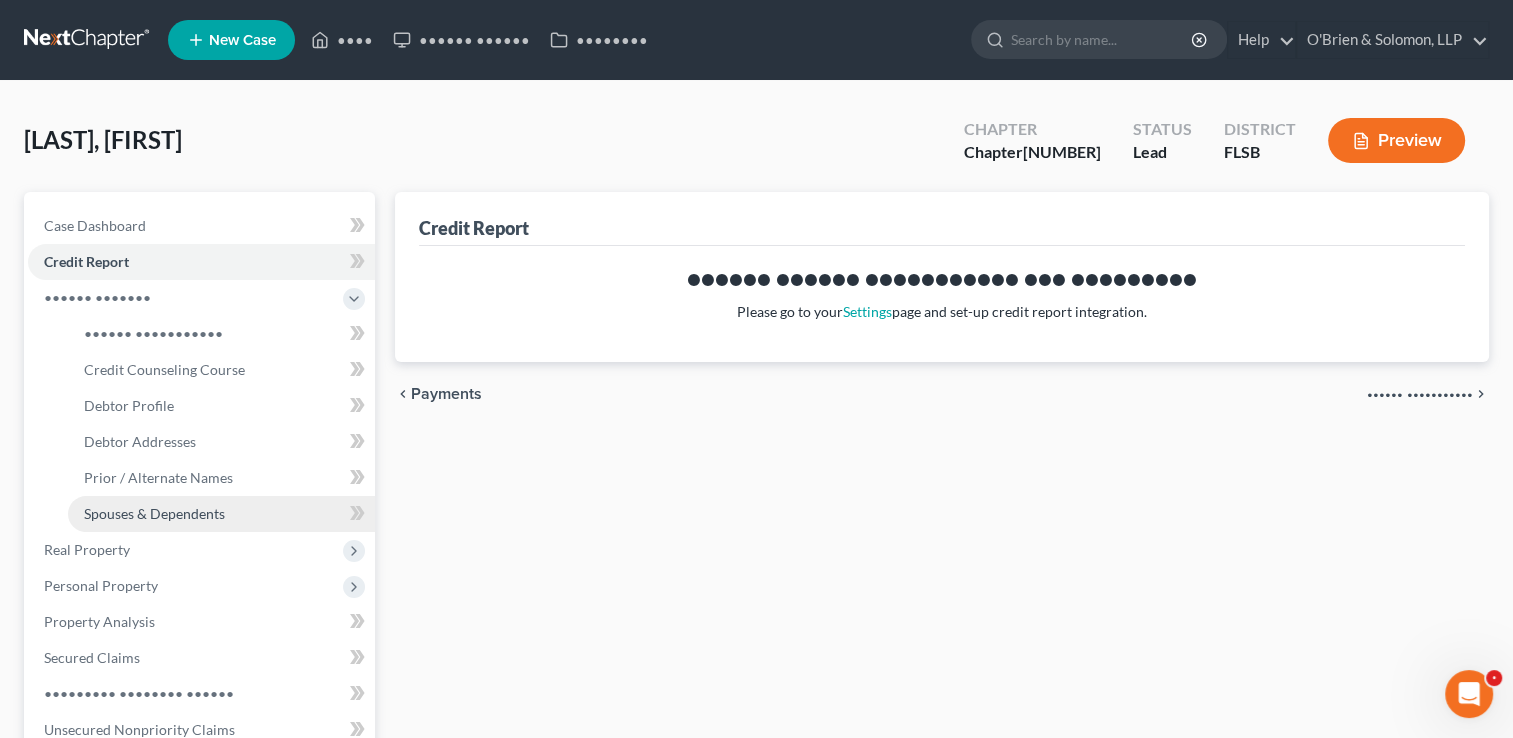 click on "Spouses & Dependents" at bounding box center (221, 514) 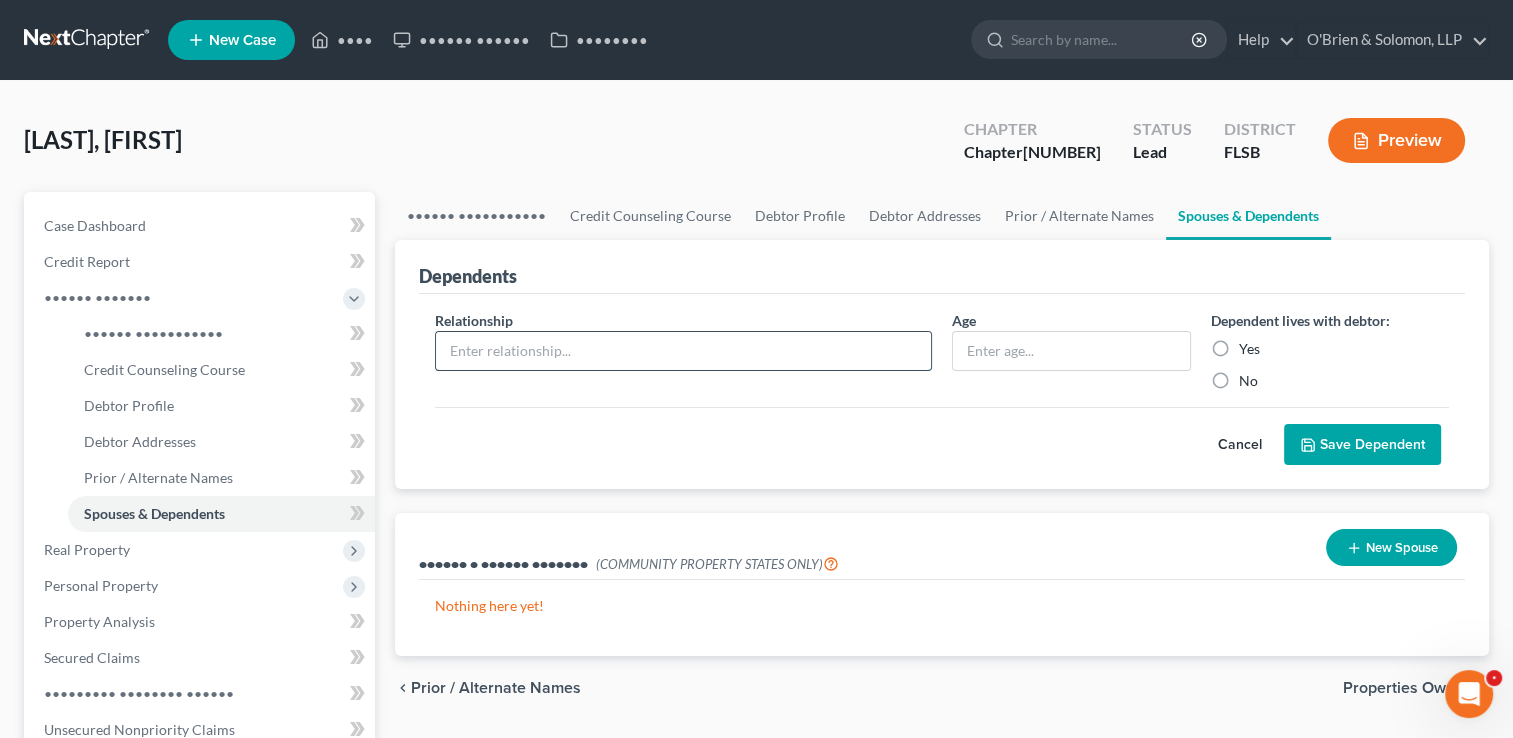 click at bounding box center [683, 351] 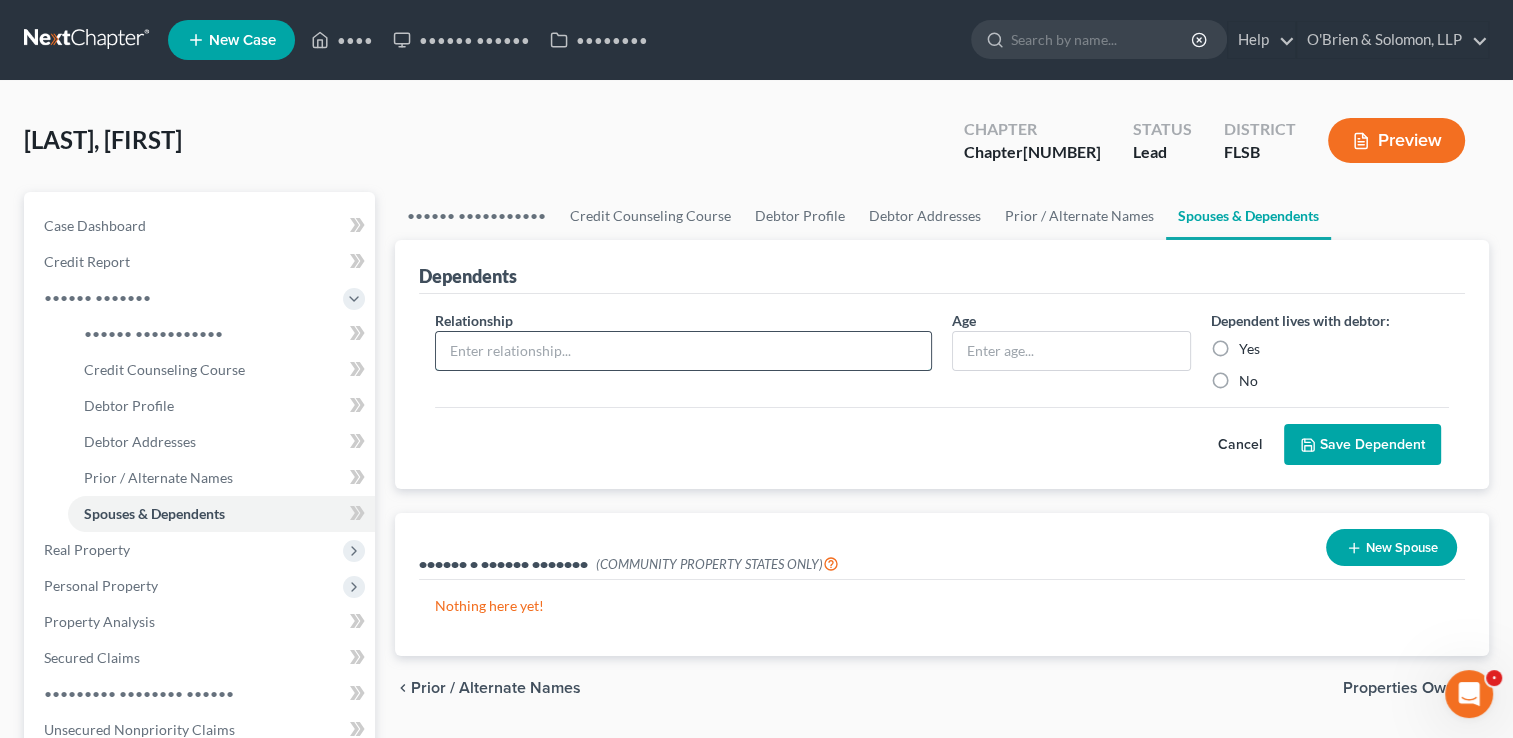 click at bounding box center (683, 351) 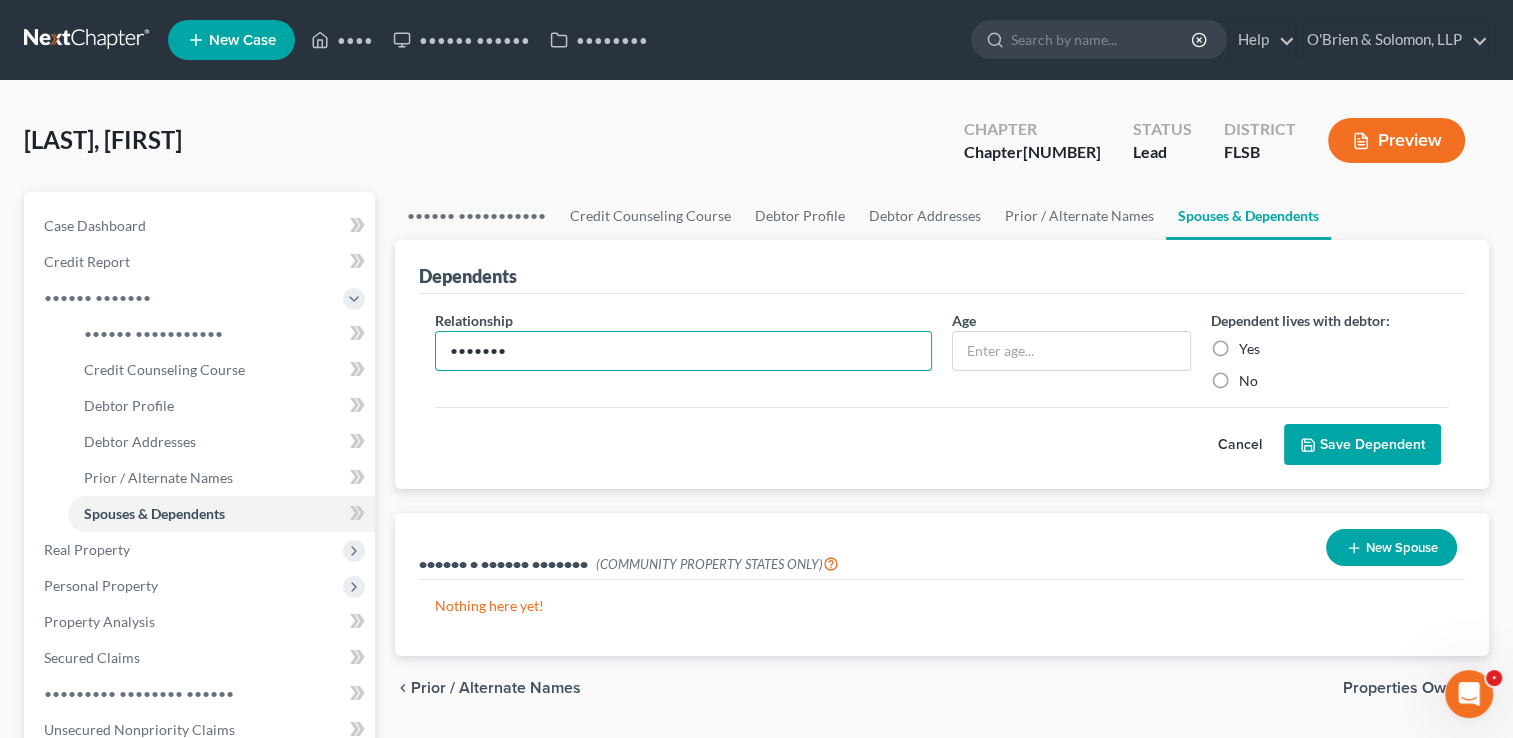type on "•••••••" 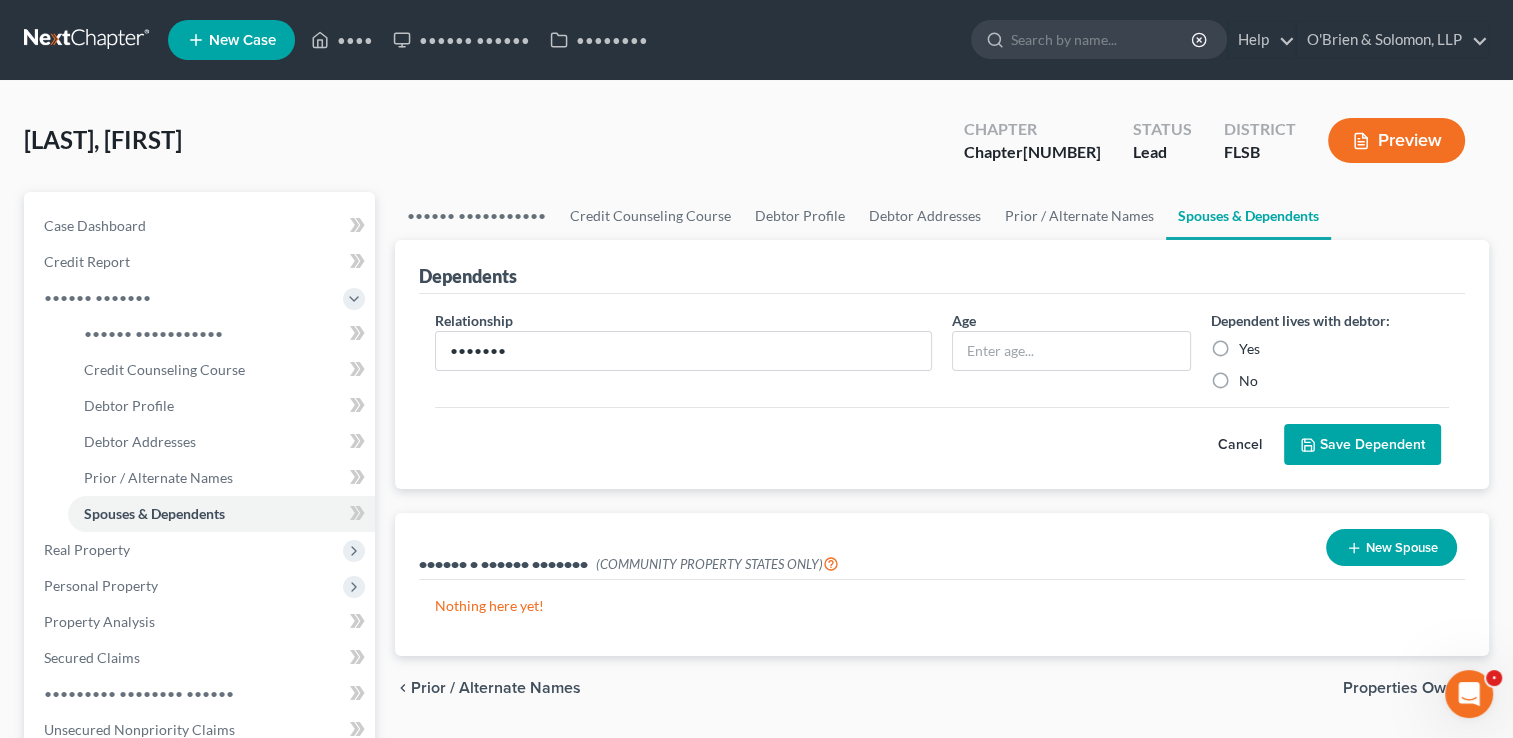 click on "Yes" at bounding box center [1249, 349] 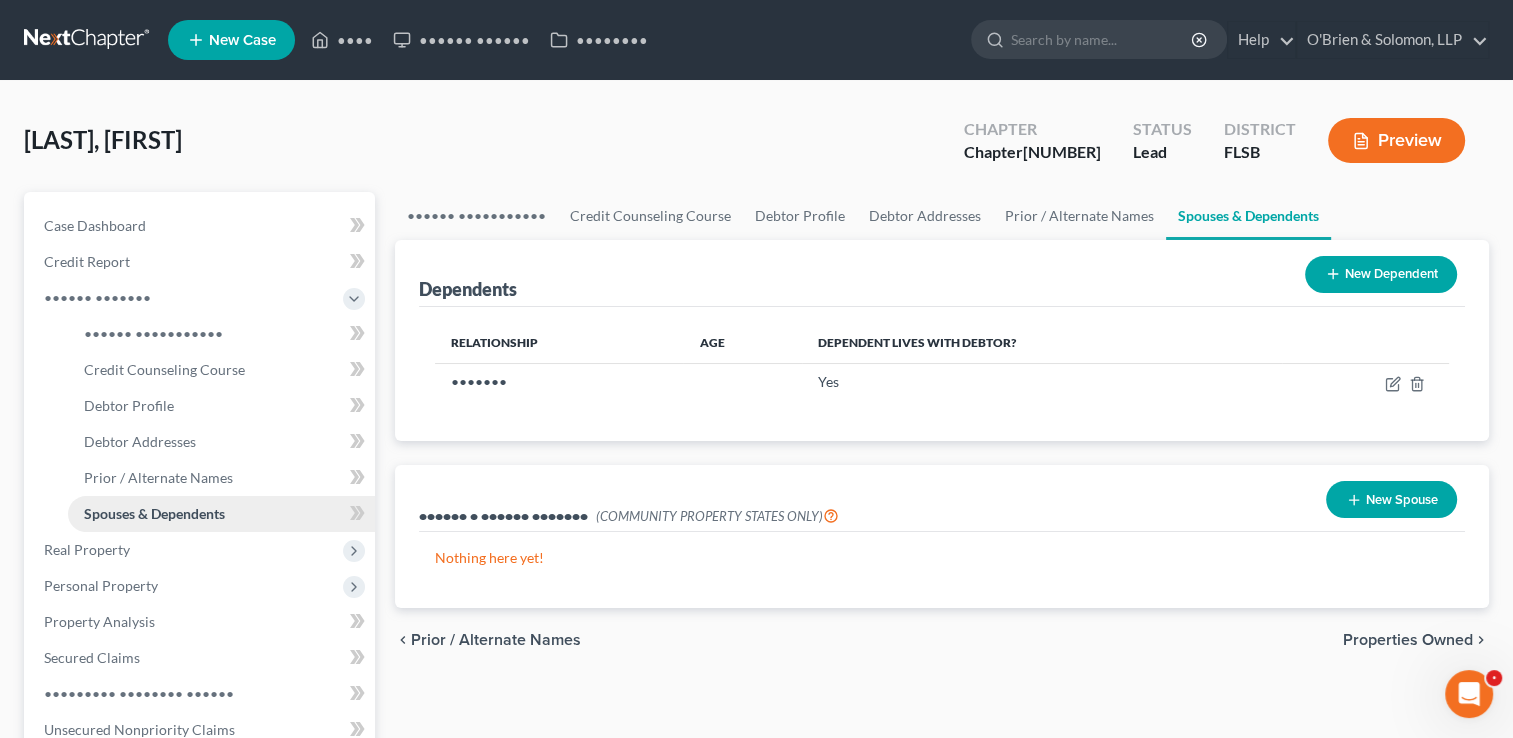 click on "Spouses & Dependents" at bounding box center (154, 513) 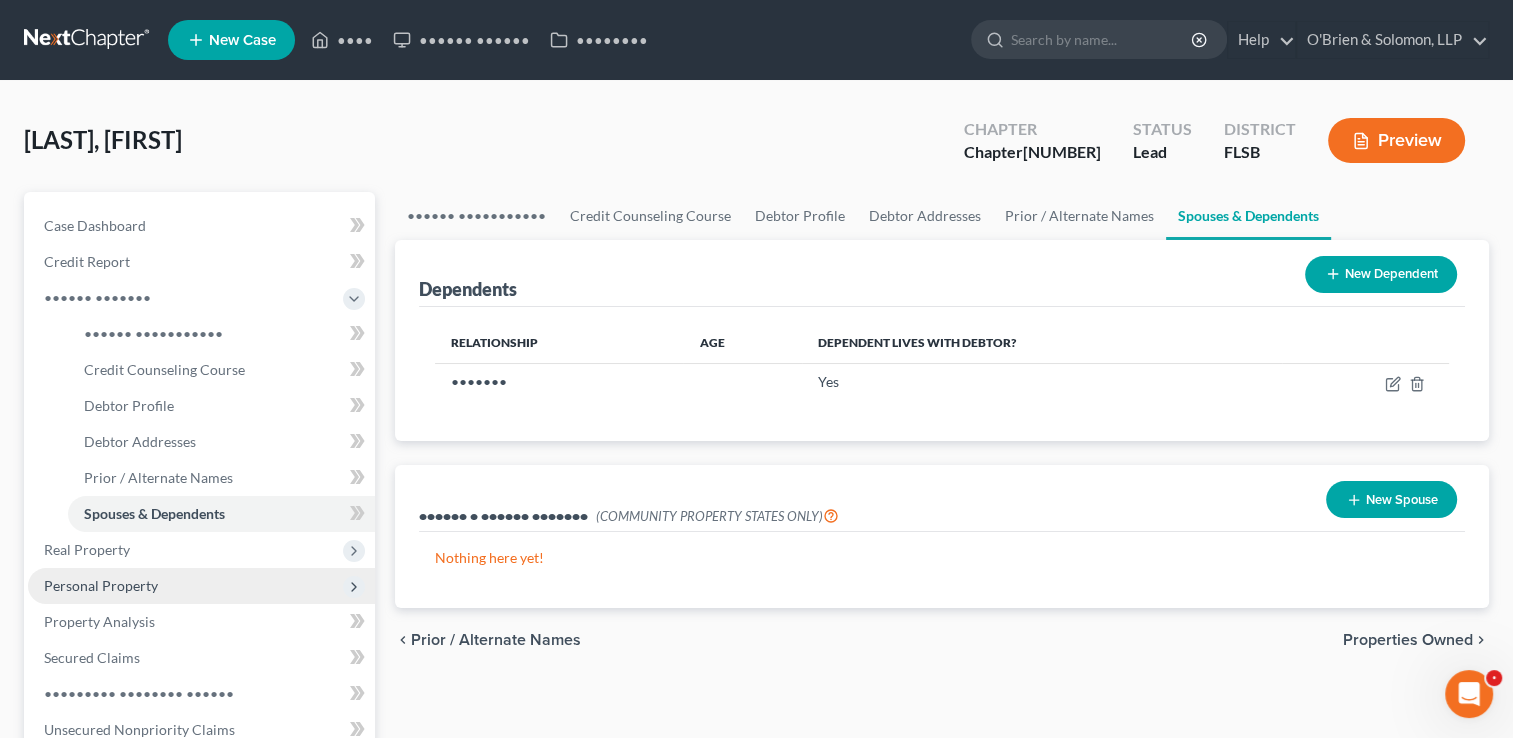 click on "Personal Property" at bounding box center [0, 0] 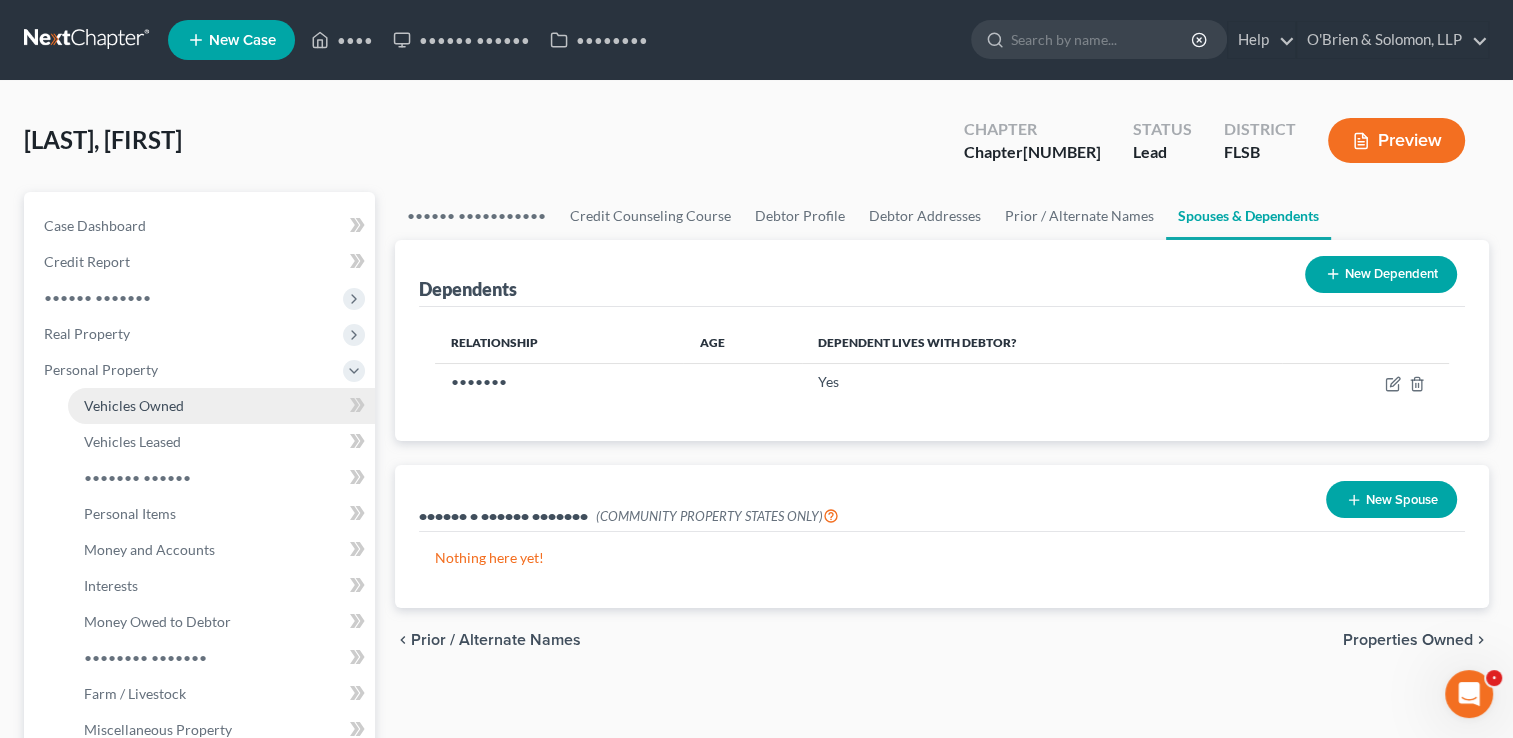 click on "Vehicles Owned" at bounding box center (221, 406) 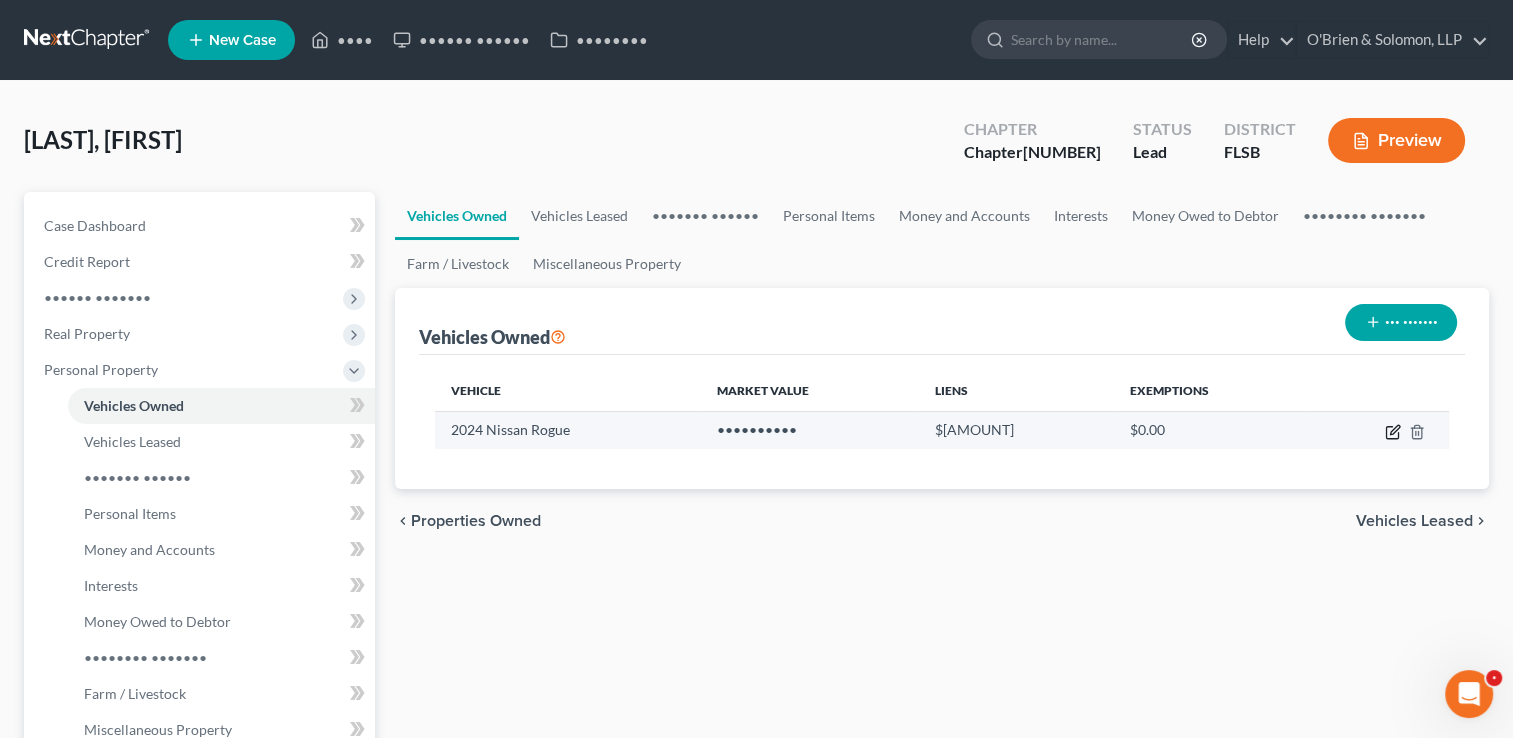 click at bounding box center [1392, 433] 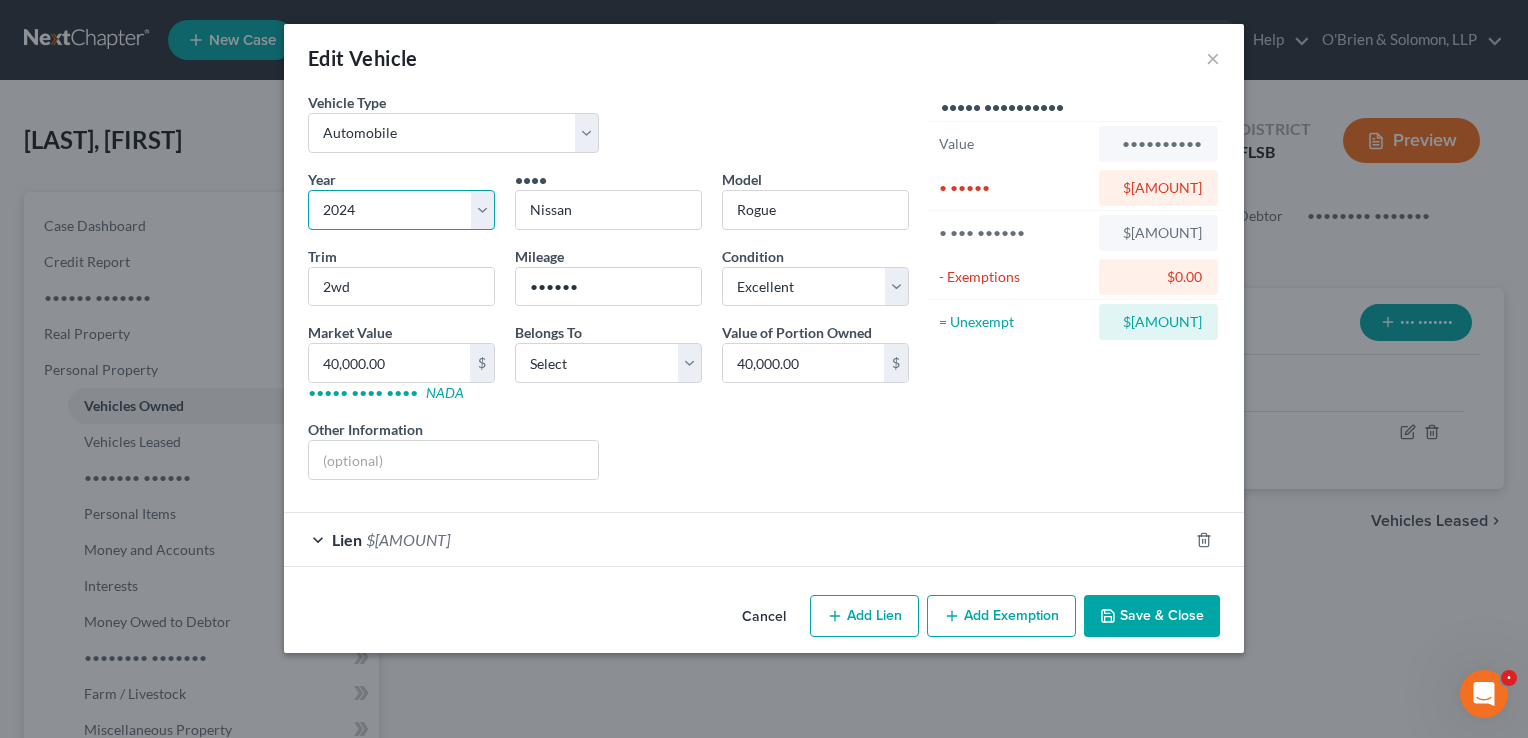 click on "•••••• •••• •••• •••• •••• •••• •••• •••• •••• •••• •••• •••• •••• •••• •••• •••• •••• •••• •••• •••• •••• •••• •••• •••• •••• •••• •••• •••• •••• •••• •••• •••• •••• •••• •••• •••• •••• •••• •••• •••• •••• •••• •••• •••• •••• •••• •••• •••• •••• •••• •••• •••• •••• •••• •••• •••• •••• •••• •••• •••• •••• •••• •••• •••• •••• •••• •••• •••• •••• •••• •••• •••• •••• •••• •••• •••• •••• •••• •••• •••• •••• •••• •••• •••• •••• •••• •••• •••• •••• •••• •••• •••• •••• •••• •••• •••• •••• •••• •••• •••• •••• •••• •••• •••• •••• •••• •••• •••• •••• •••• •••• •••• •••• •••• •••• •••• •••• •••• •••• •••• •••• •••• •••• •••• •••• •••• ••••" at bounding box center [401, 210] 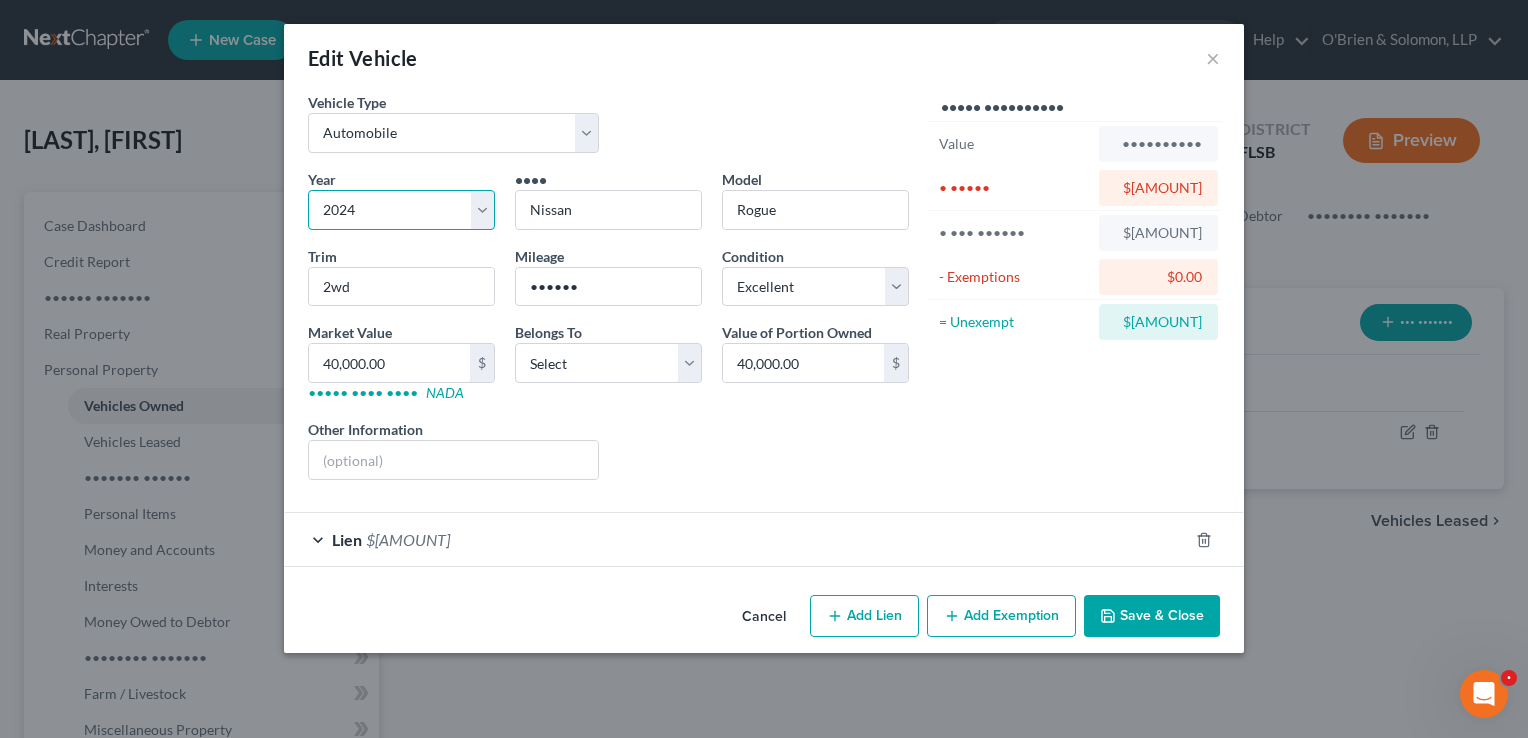 select on "5" 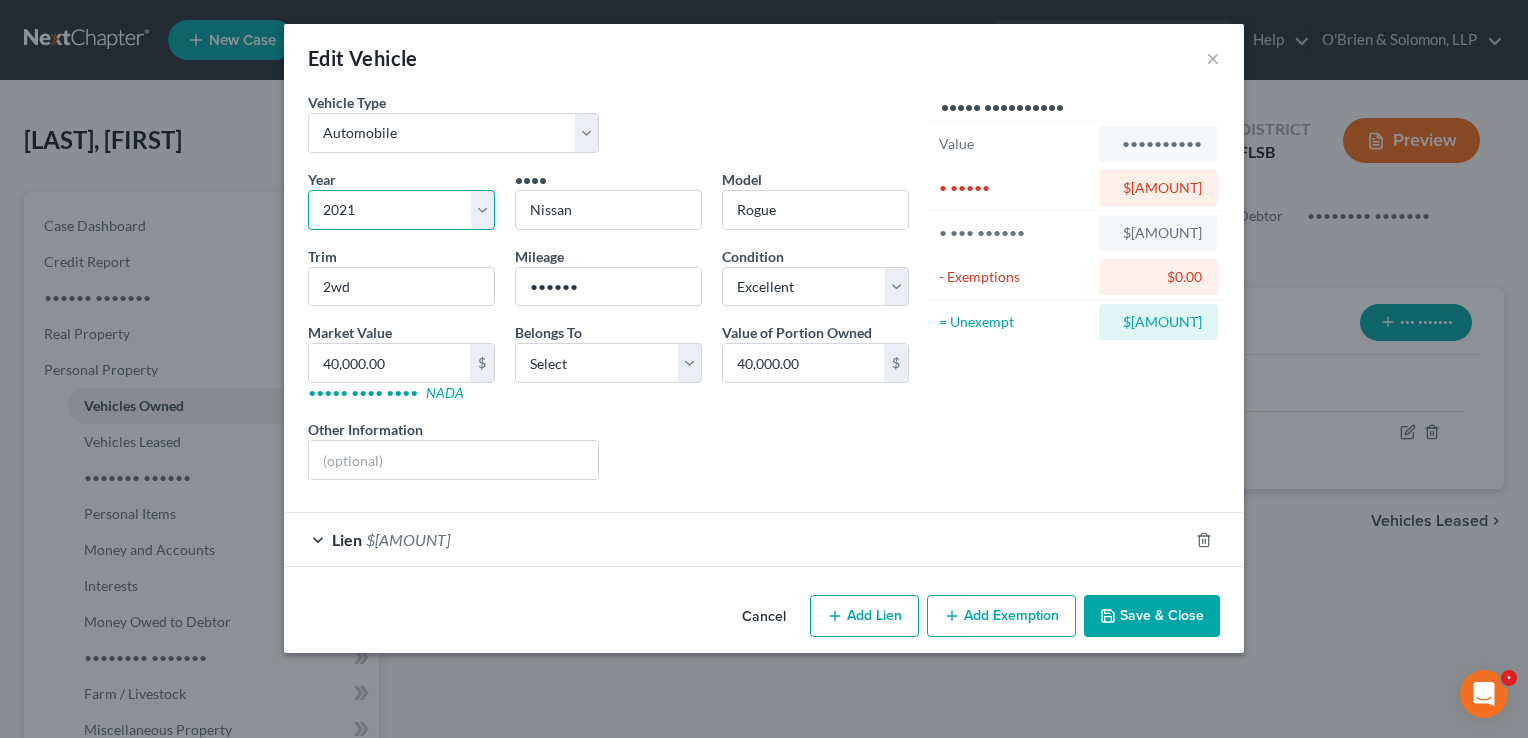 click on "•••••• •••• •••• •••• •••• •••• •••• •••• •••• •••• •••• •••• •••• •••• •••• •••• •••• •••• •••• •••• •••• •••• •••• •••• •••• •••• •••• •••• •••• •••• •••• •••• •••• •••• •••• •••• •••• •••• •••• •••• •••• •••• •••• •••• •••• •••• •••• •••• •••• •••• •••• •••• •••• •••• •••• •••• •••• •••• •••• •••• •••• •••• •••• •••• •••• •••• •••• •••• •••• •••• •••• •••• •••• •••• •••• •••• •••• •••• •••• •••• •••• •••• •••• •••• •••• •••• •••• •••• •••• •••• •••• •••• •••• •••• •••• •••• •••• •••• •••• •••• •••• •••• •••• •••• •••• •••• •••• •••• •••• •••• •••• •••• •••• •••• •••• •••• •••• •••• •••• •••• •••• •••• •••• •••• •••• •••• ••••" at bounding box center [401, 210] 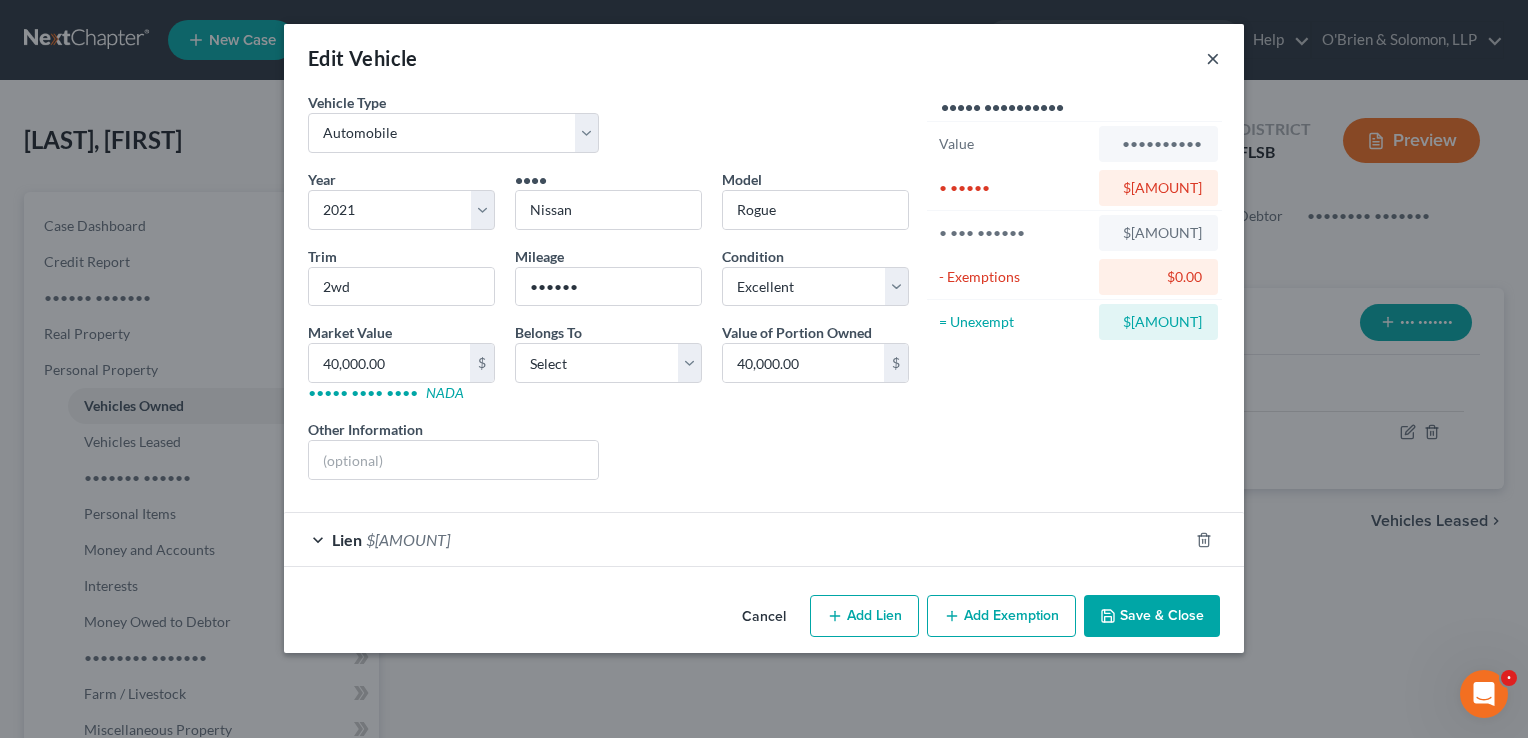 click on "×" at bounding box center (1213, 58) 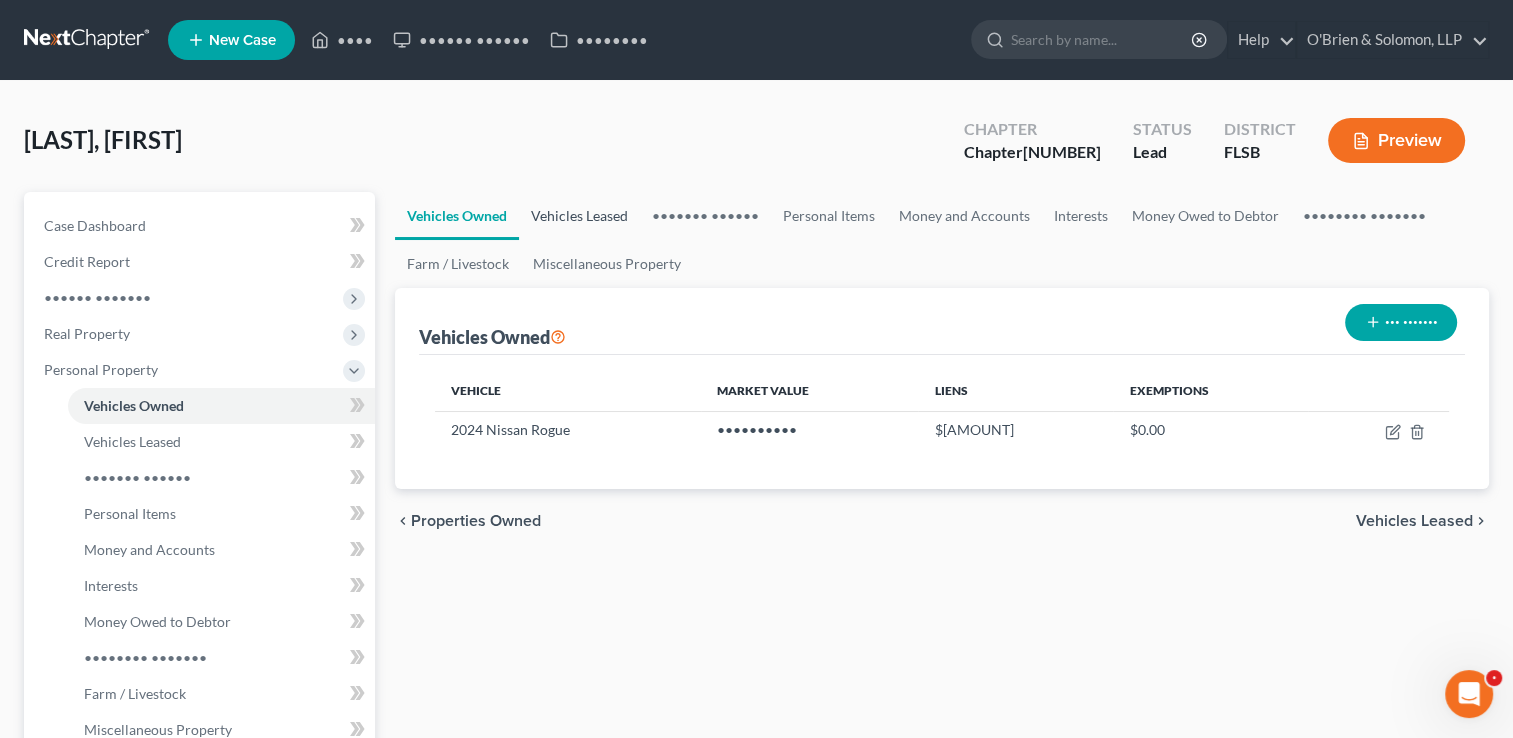 click on "Vehicles Leased" at bounding box center (579, 216) 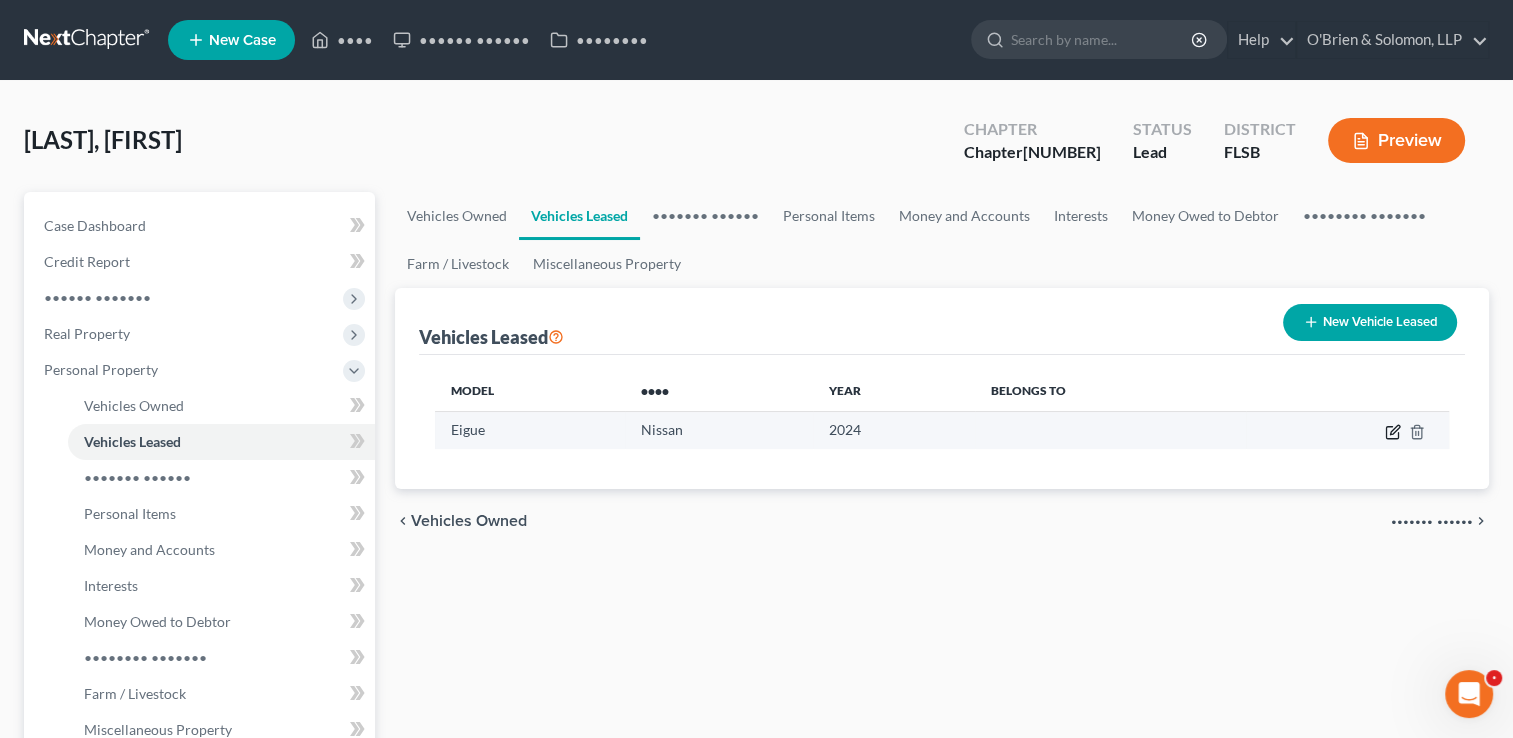 click at bounding box center (1394, 429) 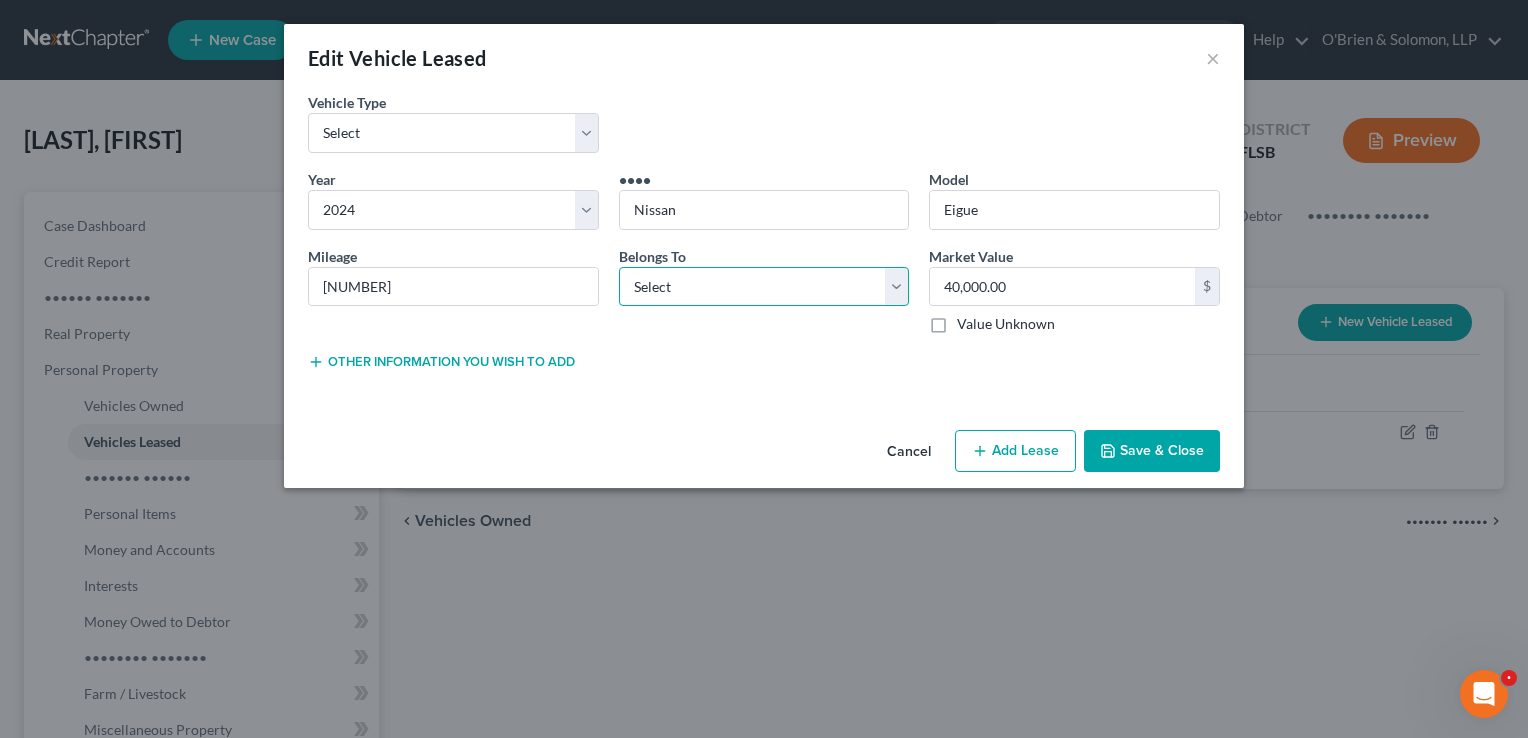click on "Select Debtor 1 Only Debtor 2 Only Debtor 1 And Debtor 2 Only At Least One Of The Debtors And Another Community Property" at bounding box center (764, 287) 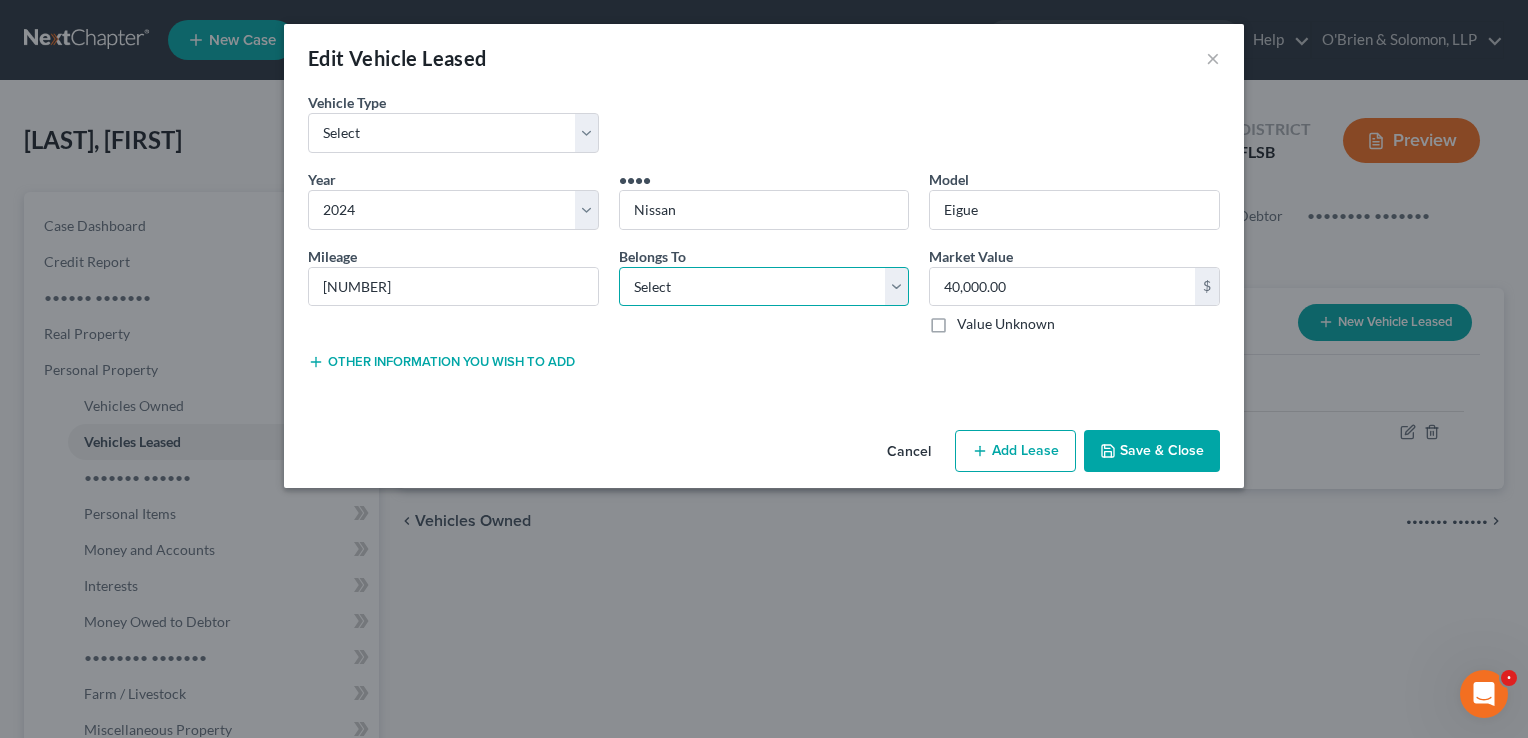 select on "•" 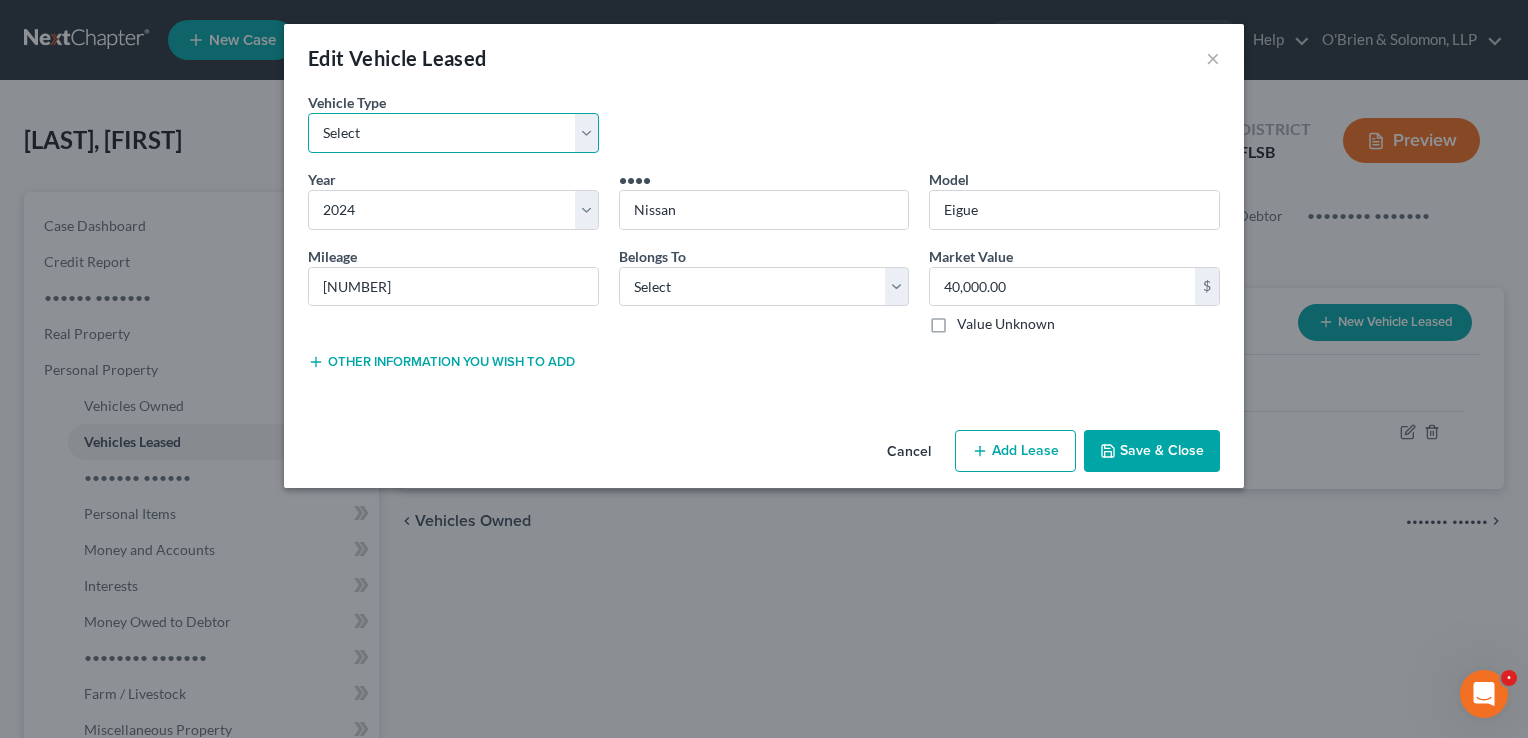 click on "Select Automobile Truck Trailer Watercraft Aircraft Motor Home Atv Other Vehicle" at bounding box center (453, 133) 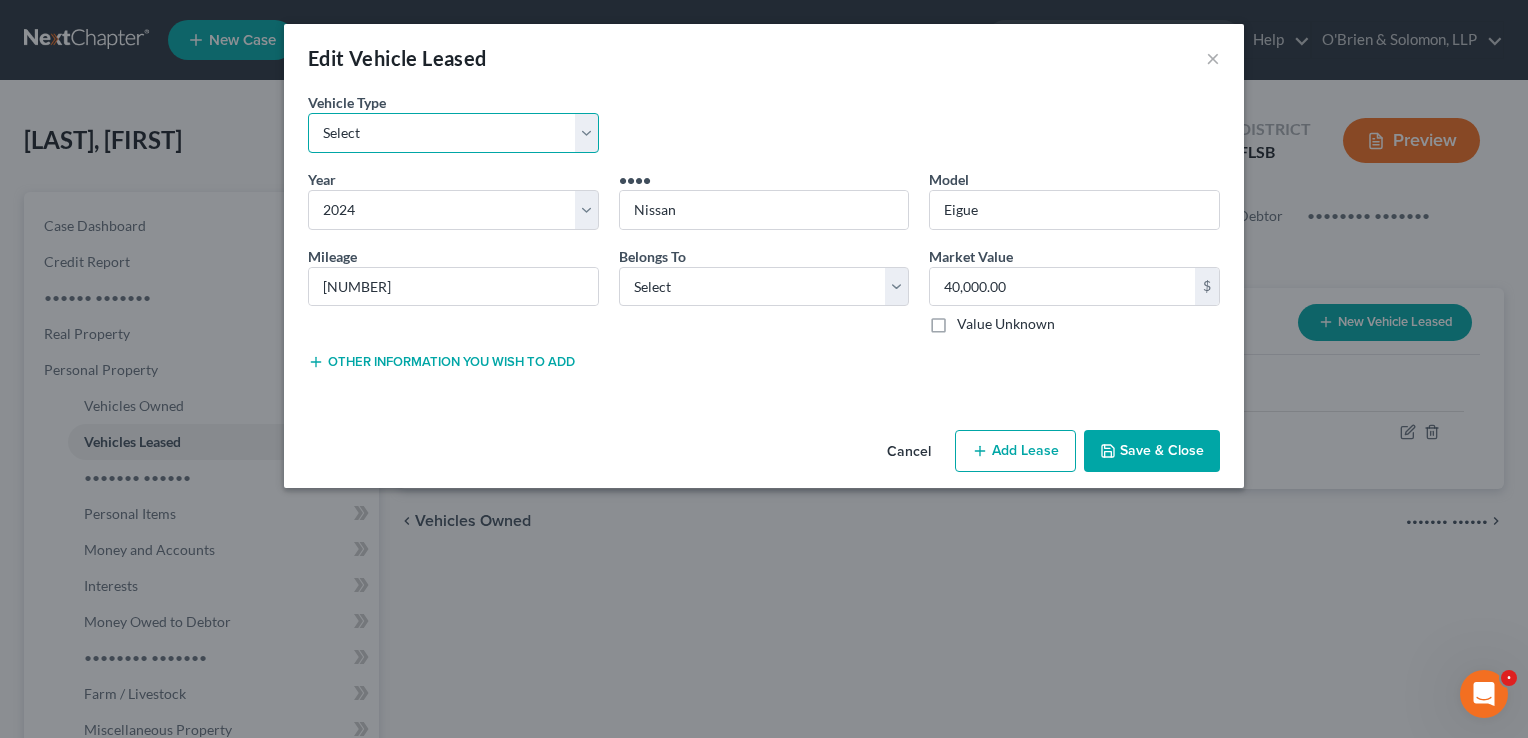 select on "0" 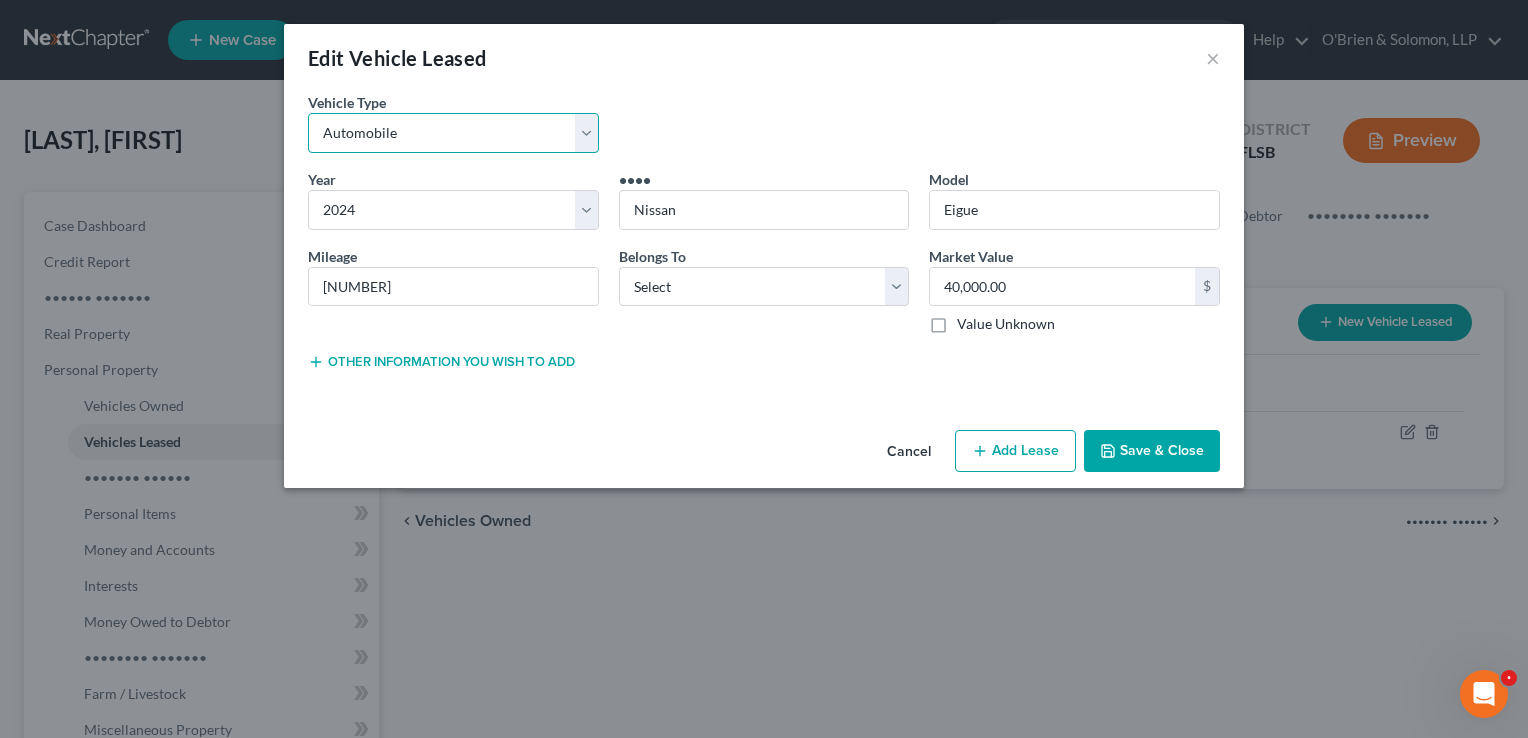 click on "Select Automobile Truck Trailer Watercraft Aircraft Motor Home Atv Other Vehicle" at bounding box center (453, 133) 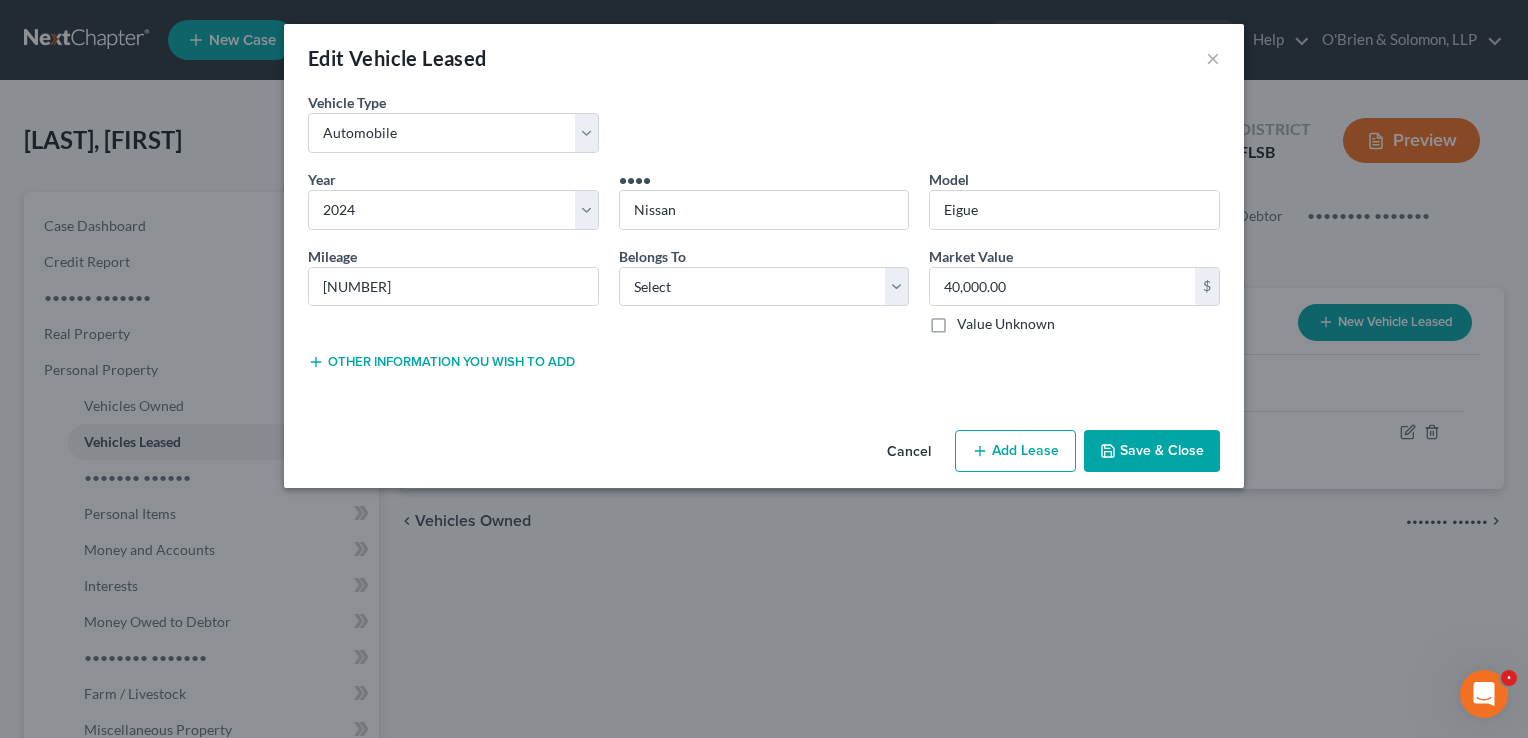 click on "Save & Close" at bounding box center [1152, 451] 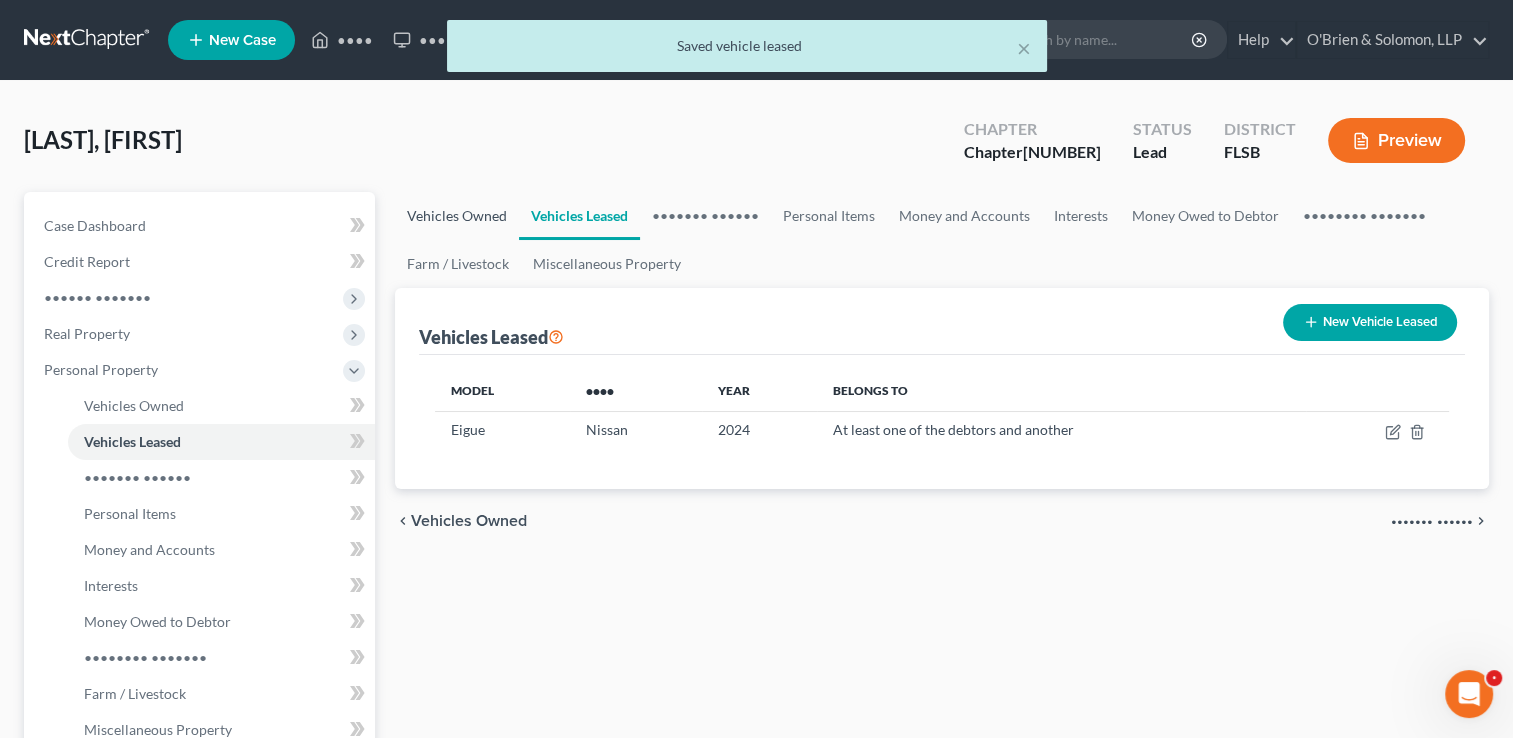 click on "Vehicles Owned" at bounding box center [457, 216] 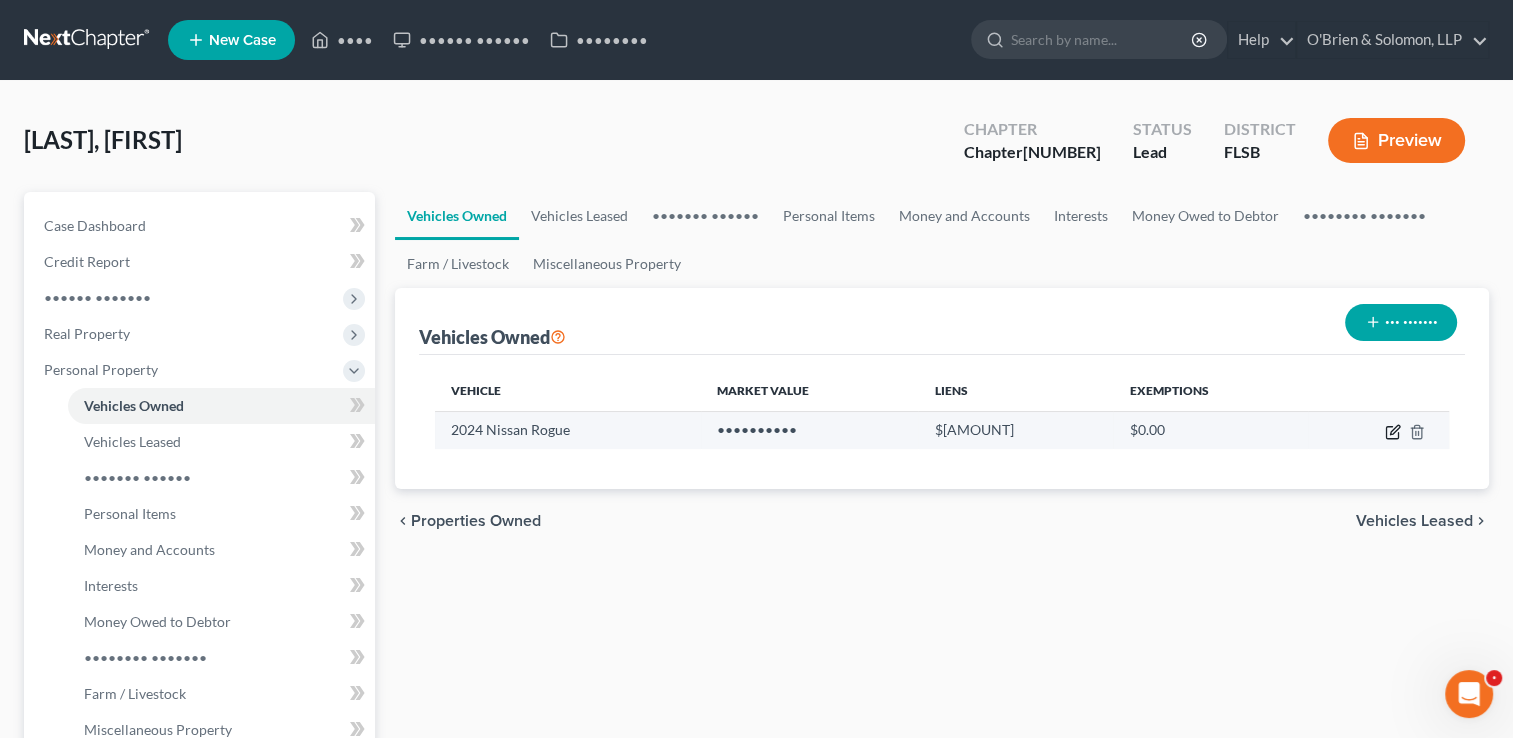 click at bounding box center (1394, 429) 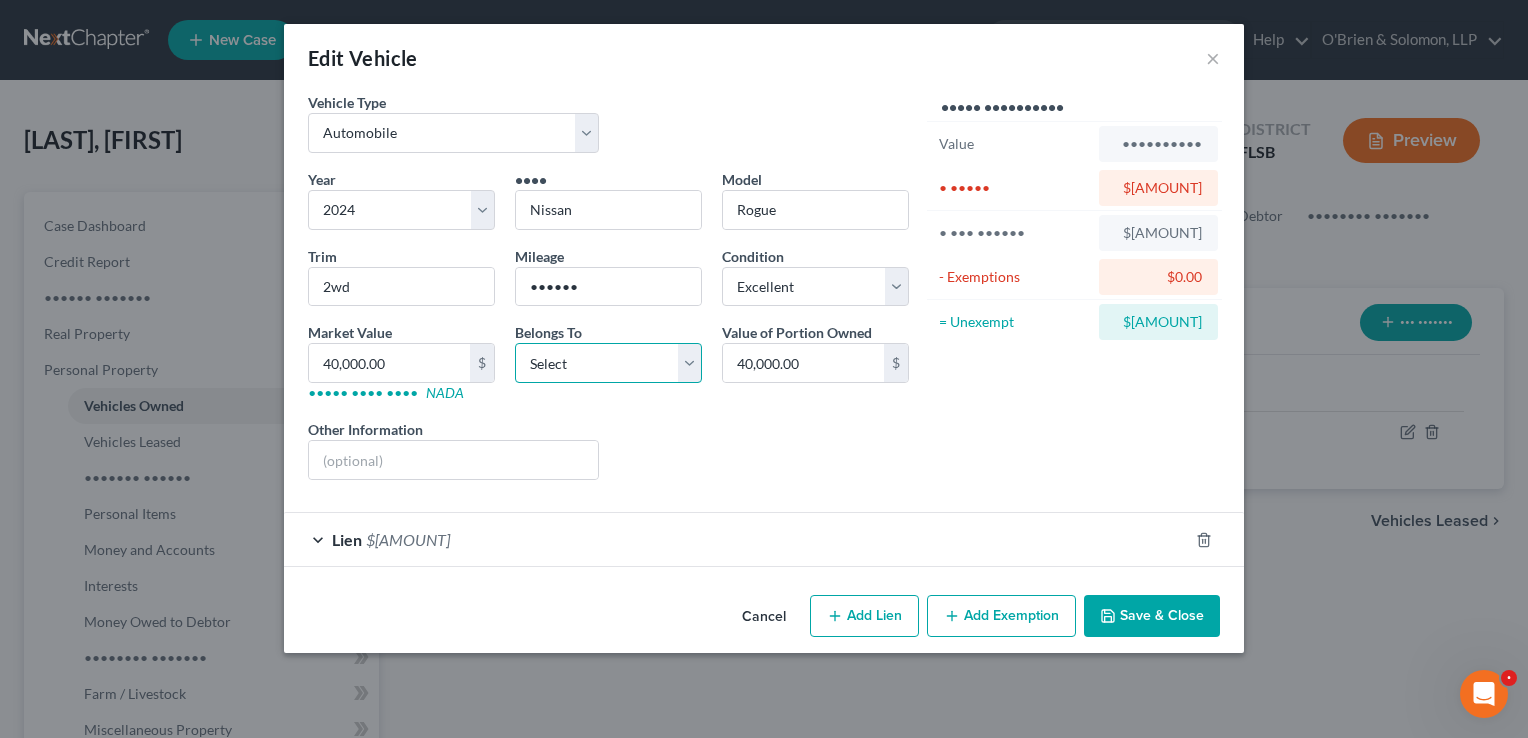 click on "Select Debtor 1 Only Debtor 2 Only Debtor 1 And Debtor 2 Only At Least One Of The Debtors And Another Community Property" at bounding box center [608, 363] 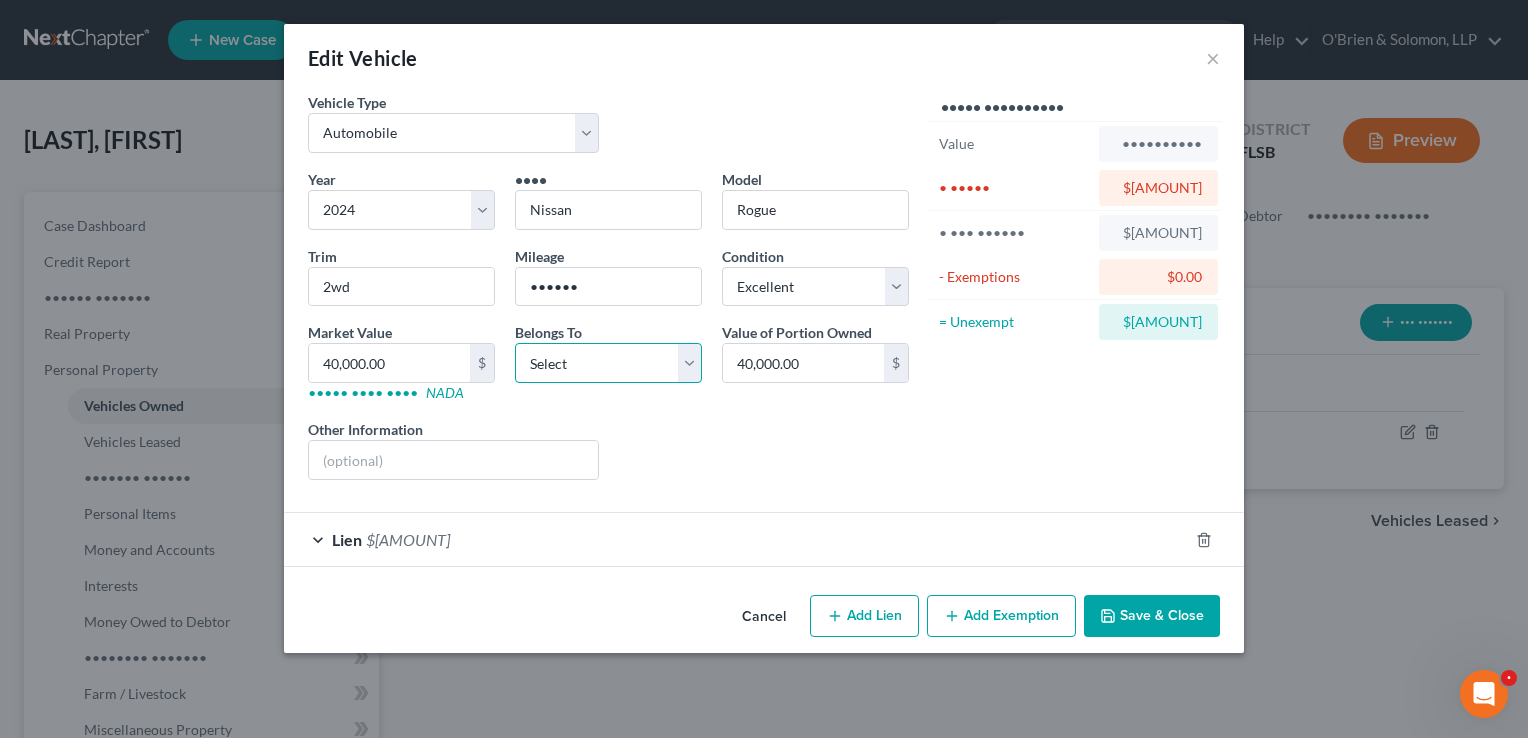 select on "•" 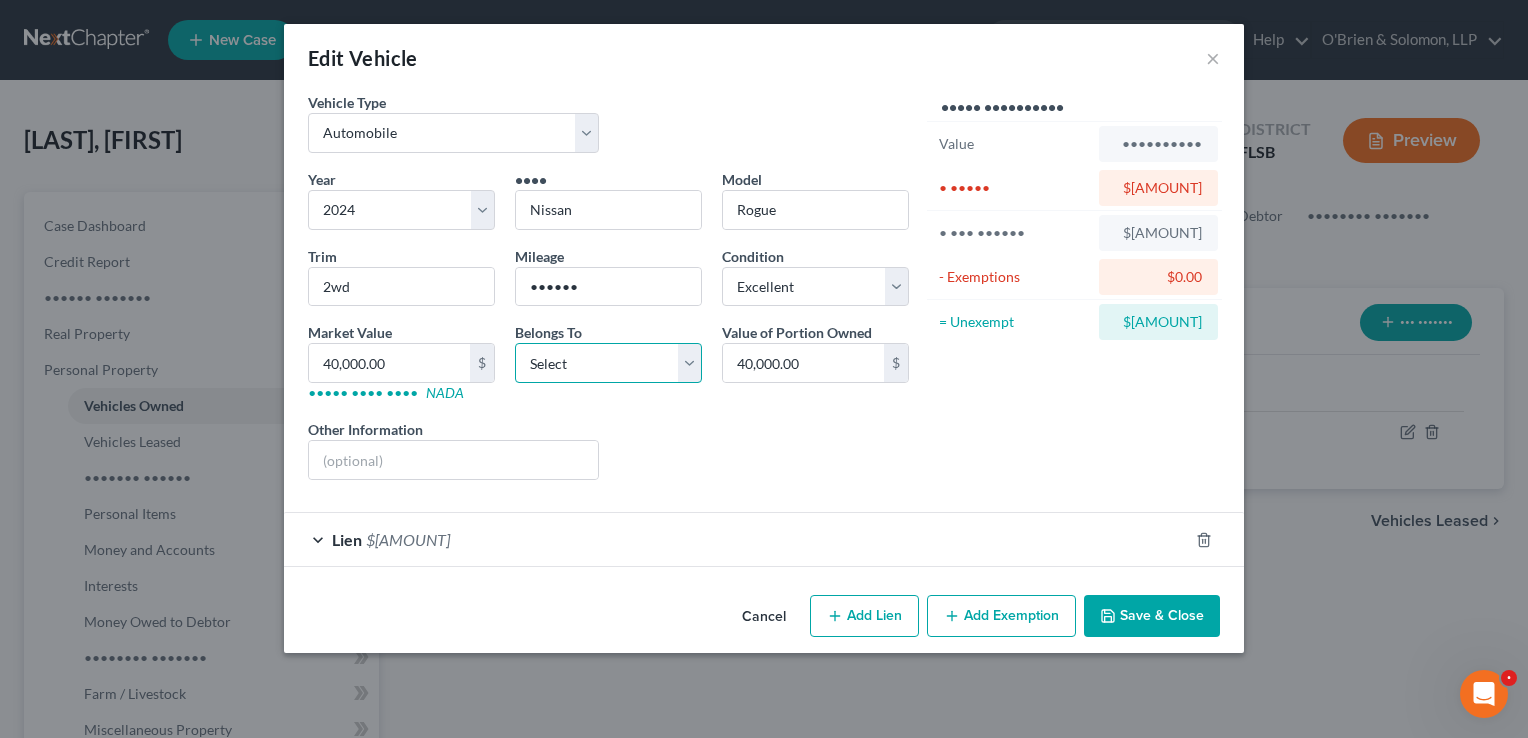 click on "Select Debtor 1 Only Debtor 2 Only Debtor 1 And Debtor 2 Only At Least One Of The Debtors And Another Community Property" at bounding box center (608, 363) 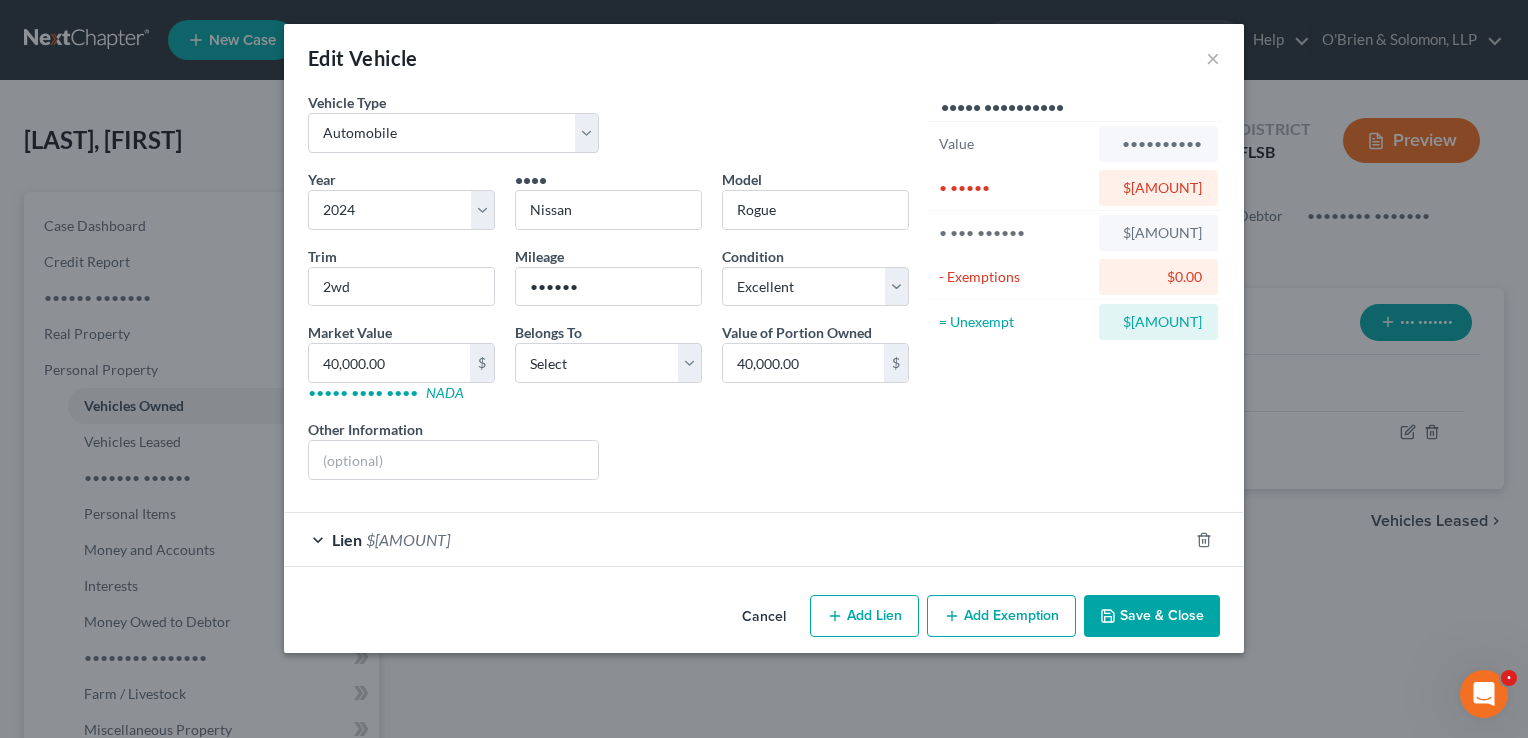 click on "Save & Close" at bounding box center (1152, 616) 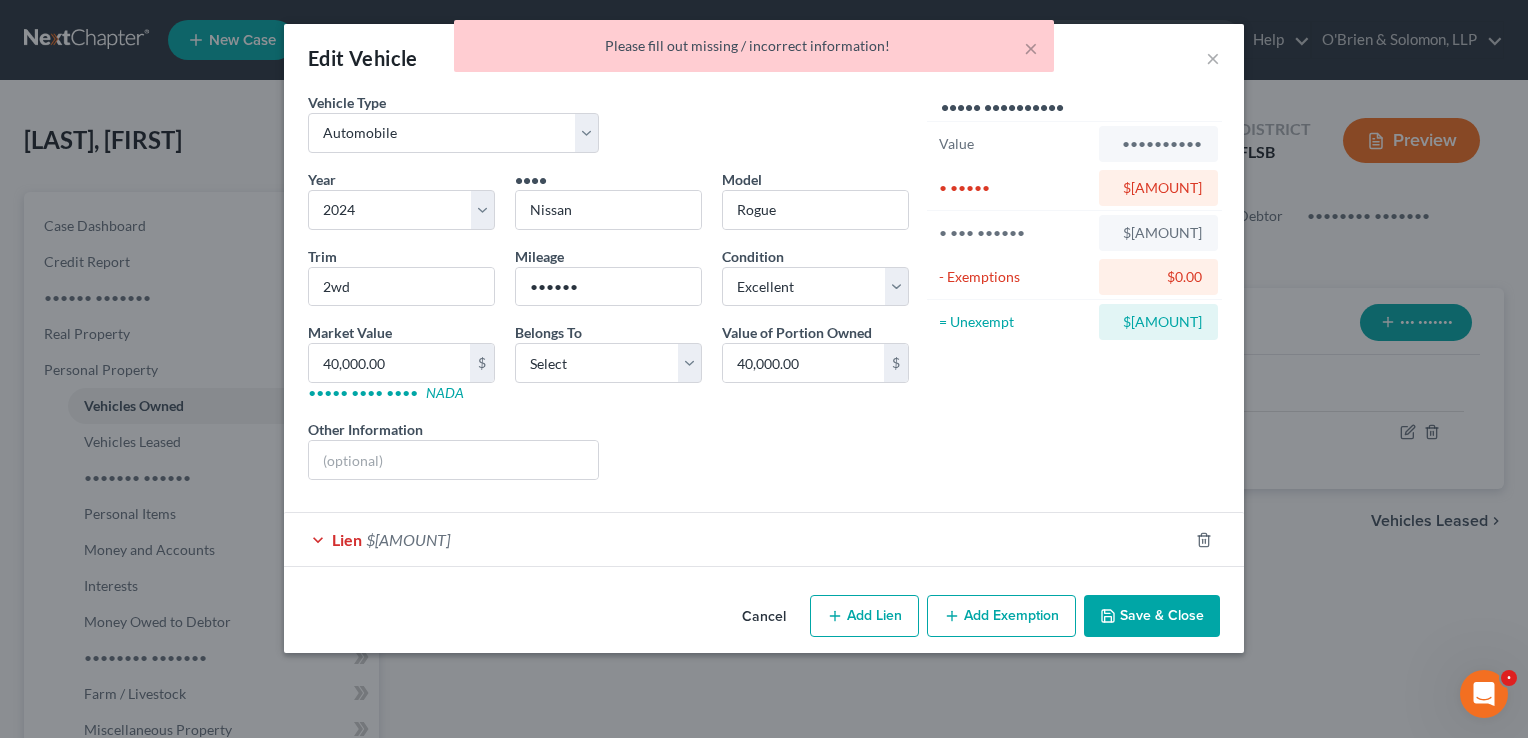 click on "Save & Close" at bounding box center (1152, 616) 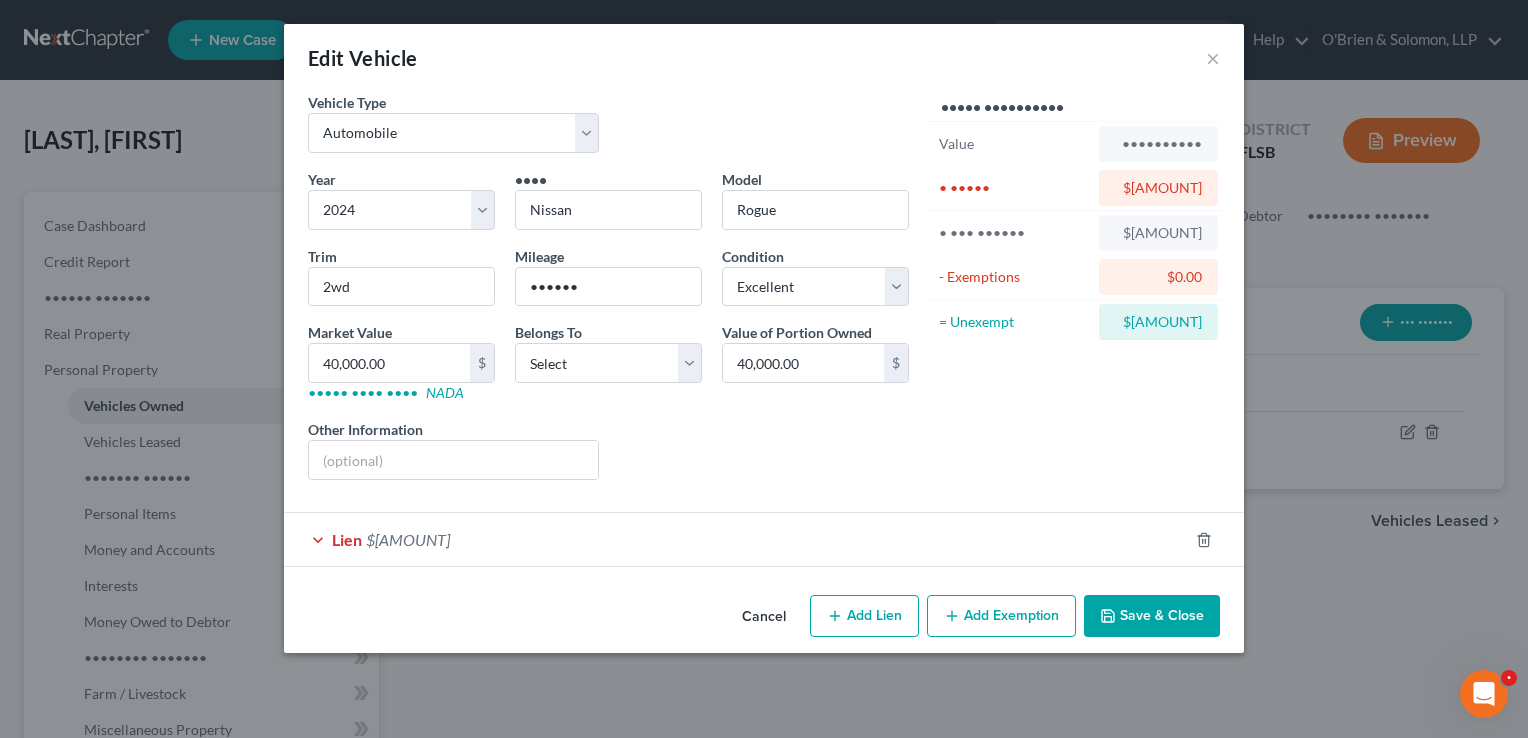 click on "Save & Close" at bounding box center (1152, 616) 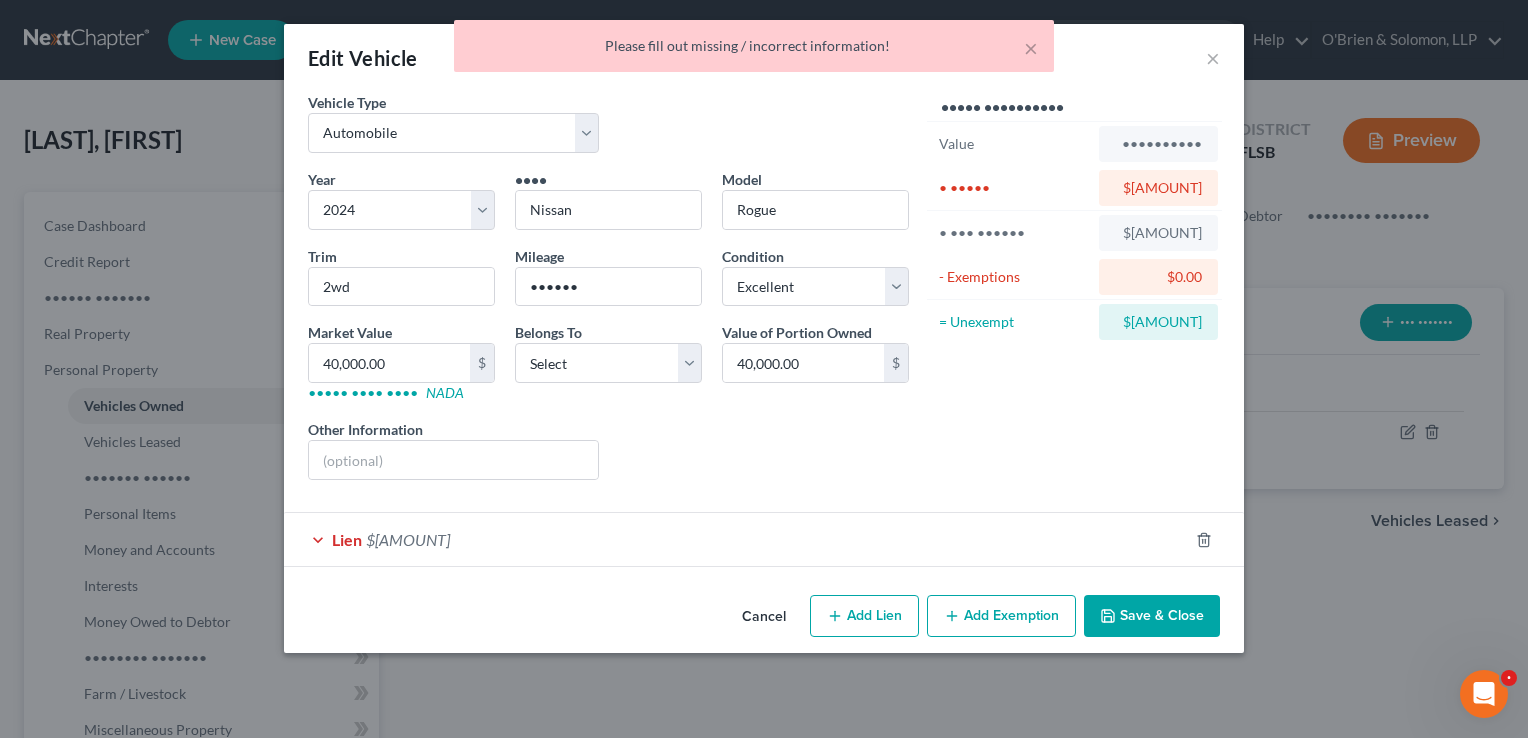 click on "Add Lien" at bounding box center [864, 616] 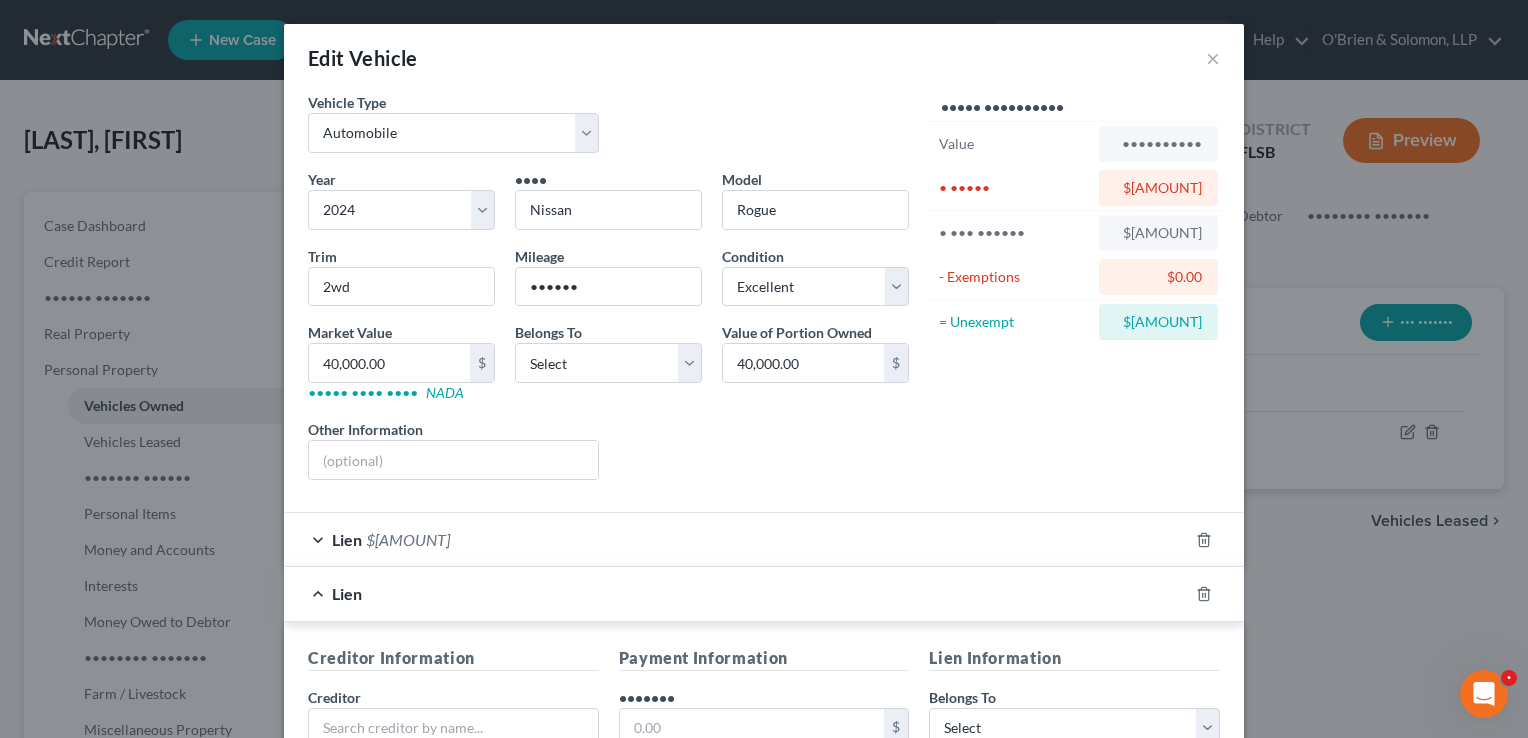 click on "$[AMOUNT]" at bounding box center (408, 539) 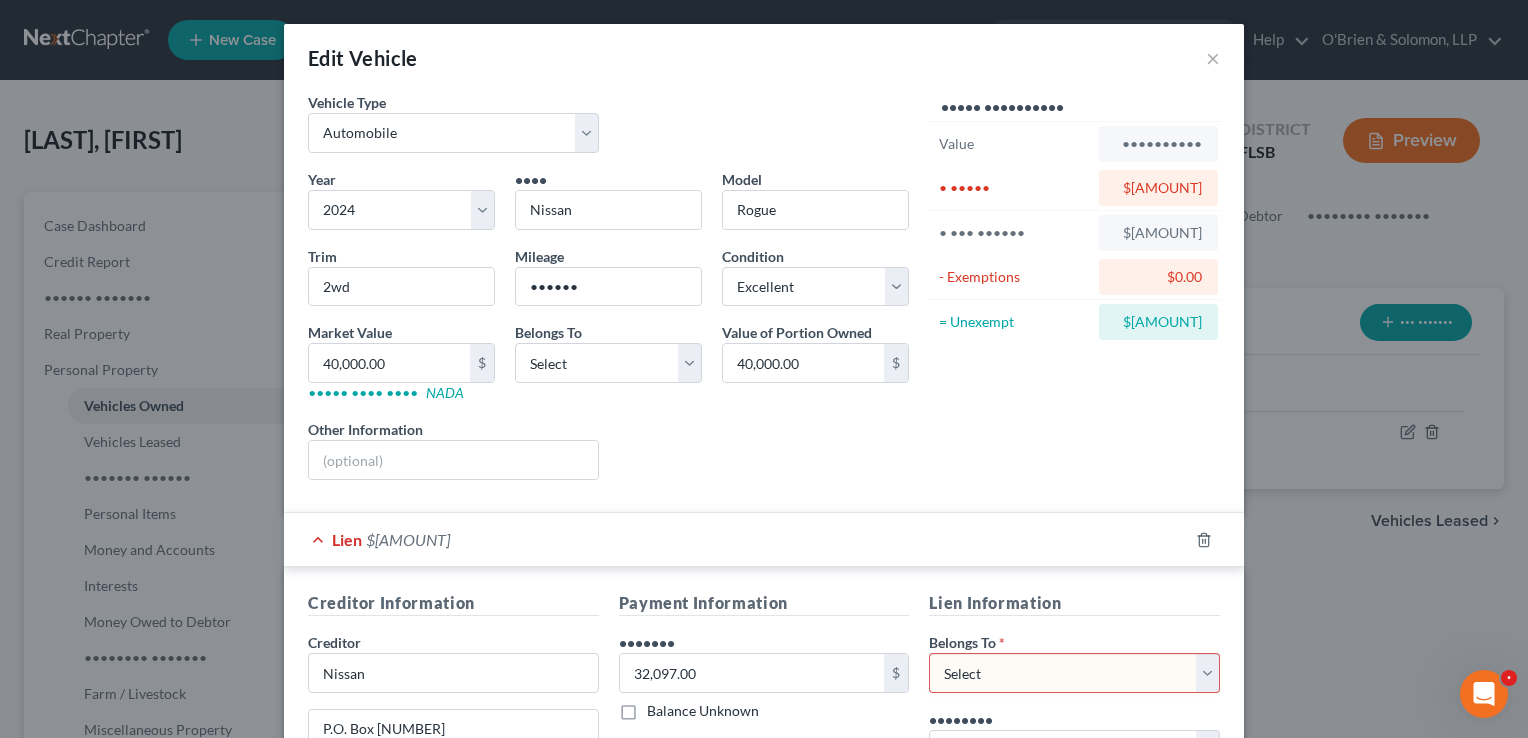 click on "Edit Vehicle ×" at bounding box center (764, 58) 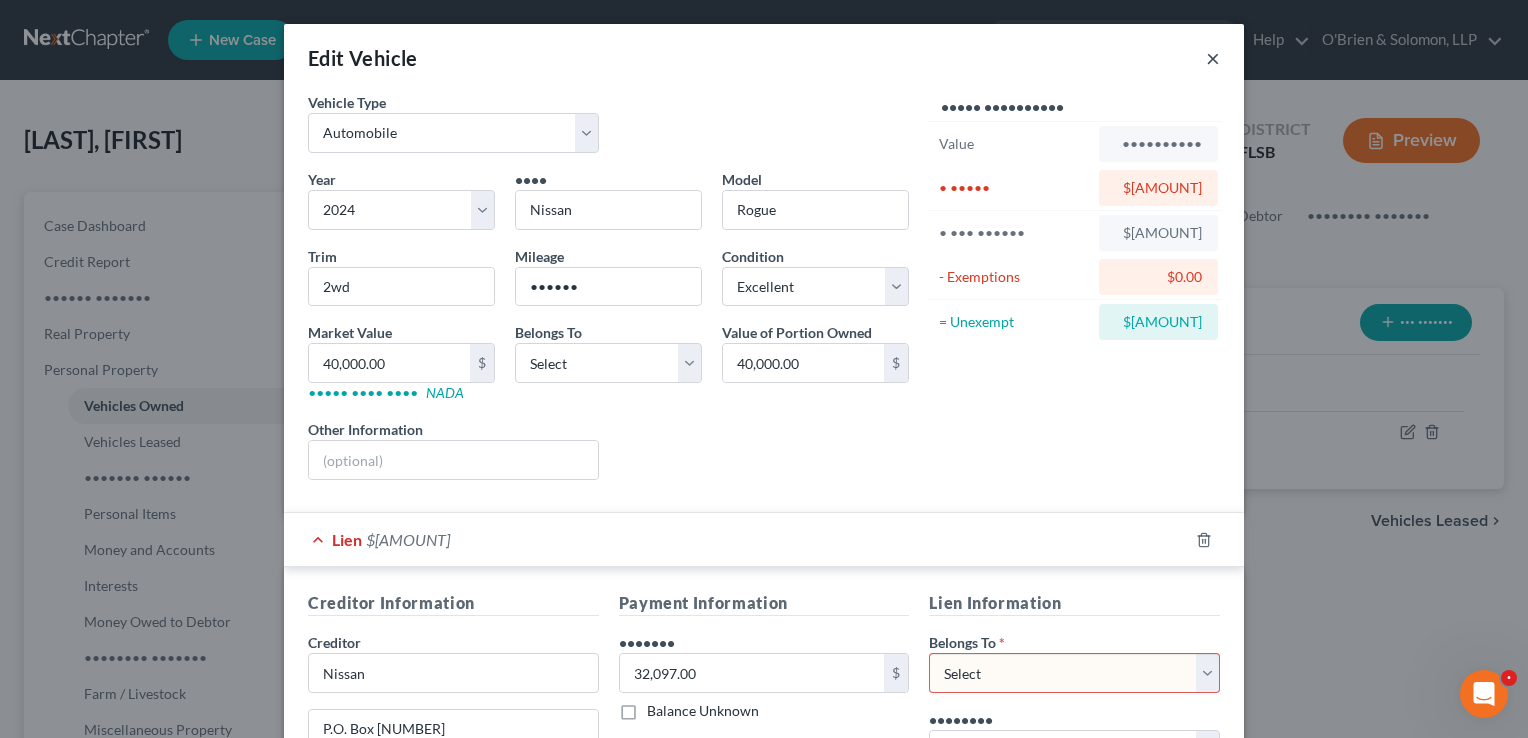 click on "×" at bounding box center (1213, 58) 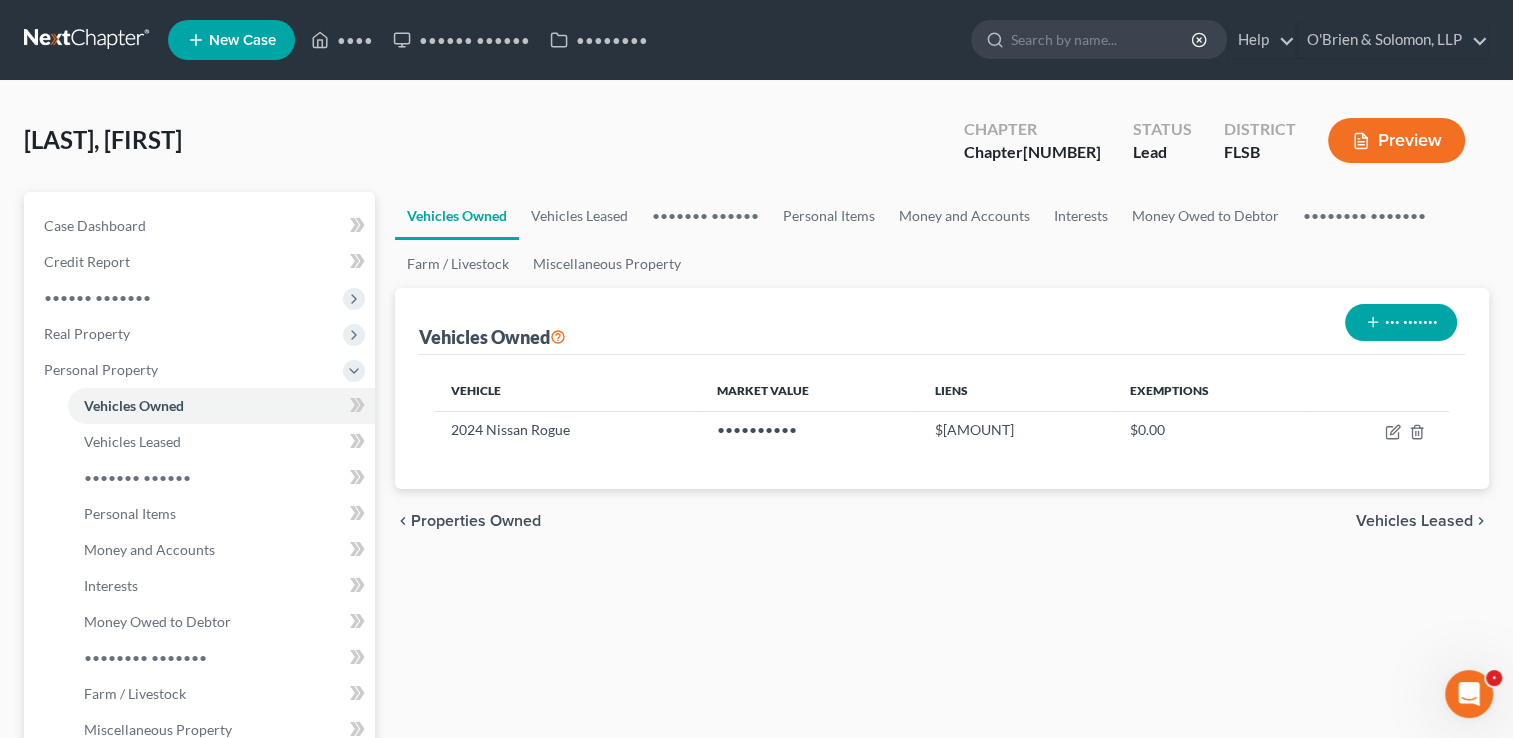 click on "2024 Nissan Rogue" at bounding box center [942, 422] 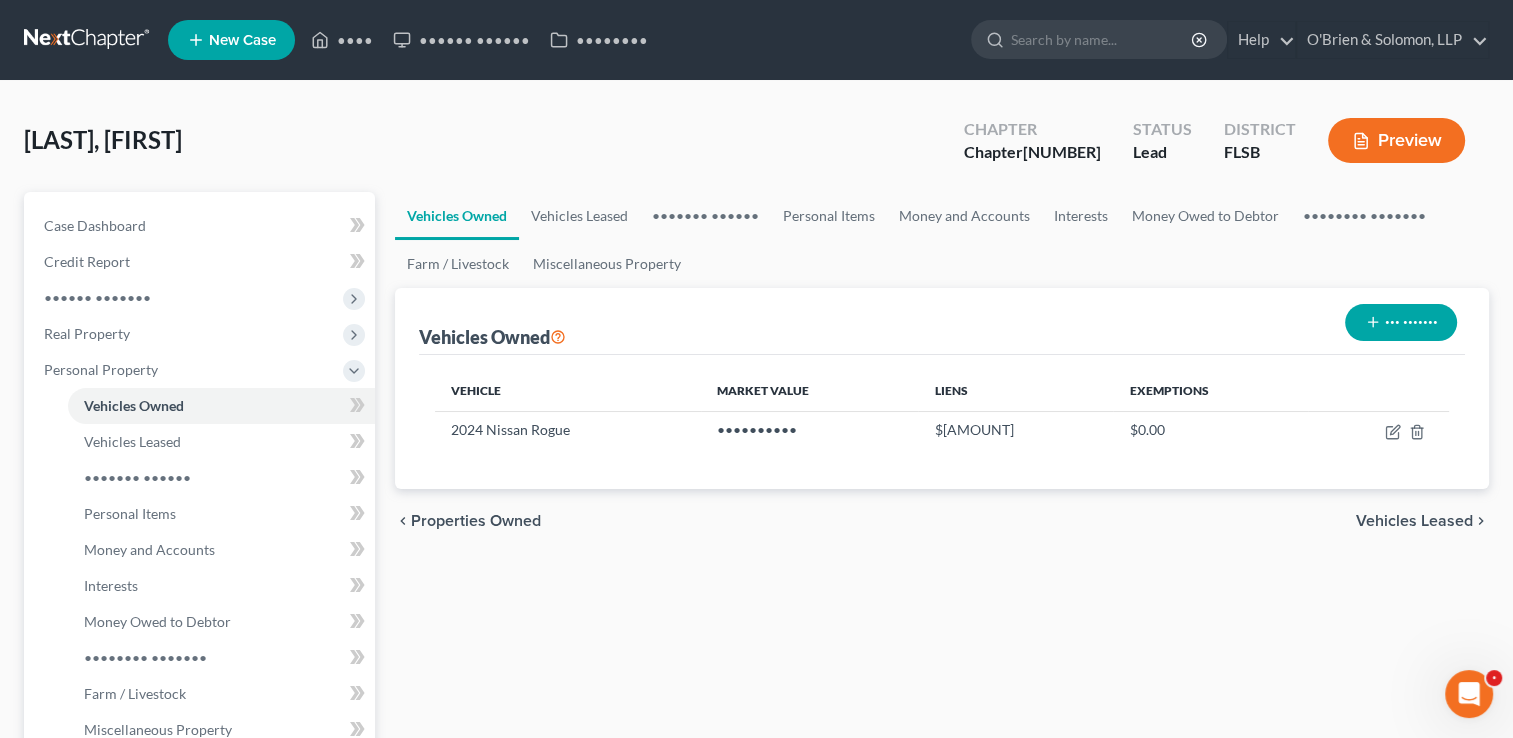 click on "Vehicles Owned
Vehicles Leased
Secured Assets
Personal Items
Money and Accounts
Interests
Money Owed to Debtor
Business Related
Farm / Livestock
Miscellaneous Property
Vehicles Owned  New Vehicle
Vehicle Market Value Liens Exemptions 2024 Nissan  Rogue $40,000.00 $32,097.00 $0.00
chevron_left
Properties Owned
Vehicles Leased
chevron_right" at bounding box center [942, 769] 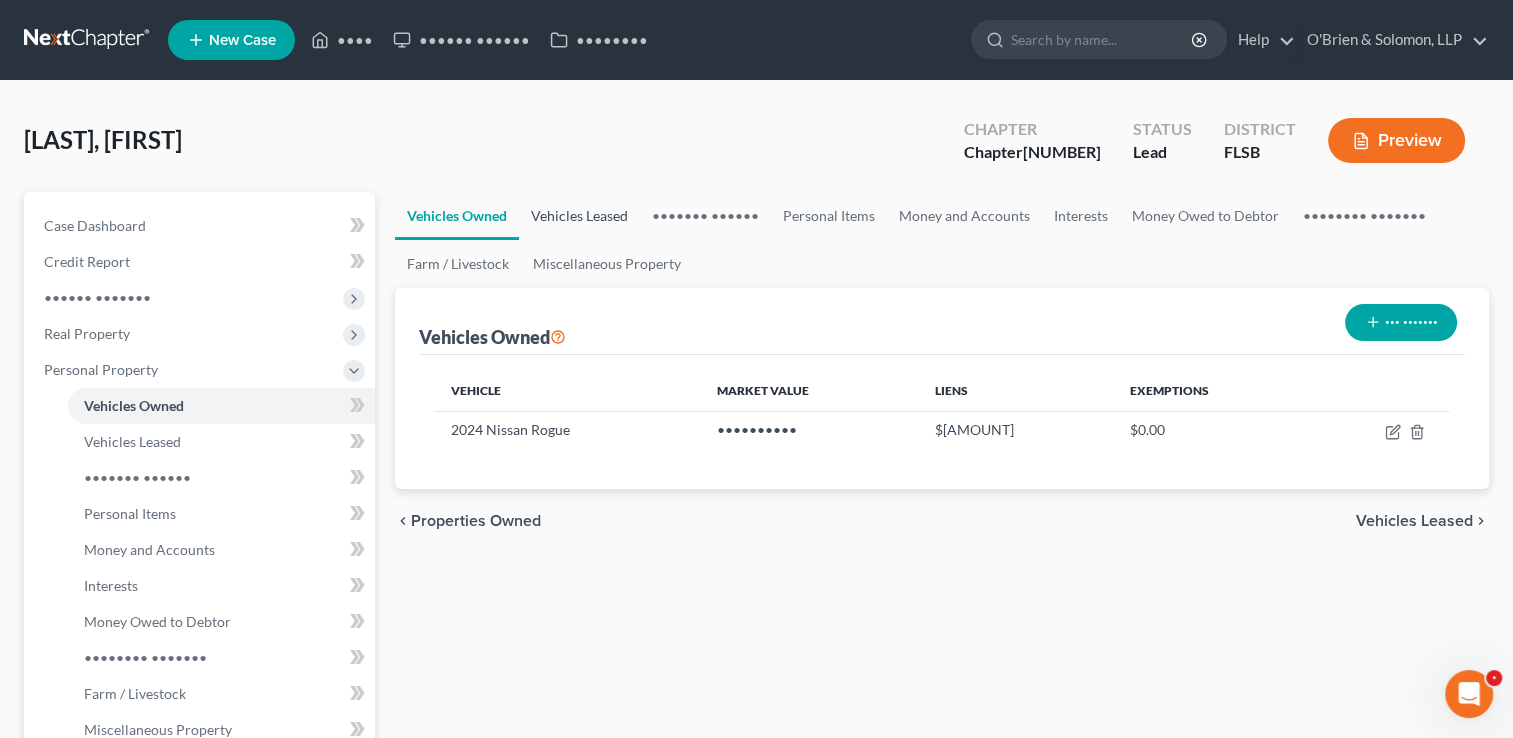 click on "Vehicles Leased" at bounding box center [579, 216] 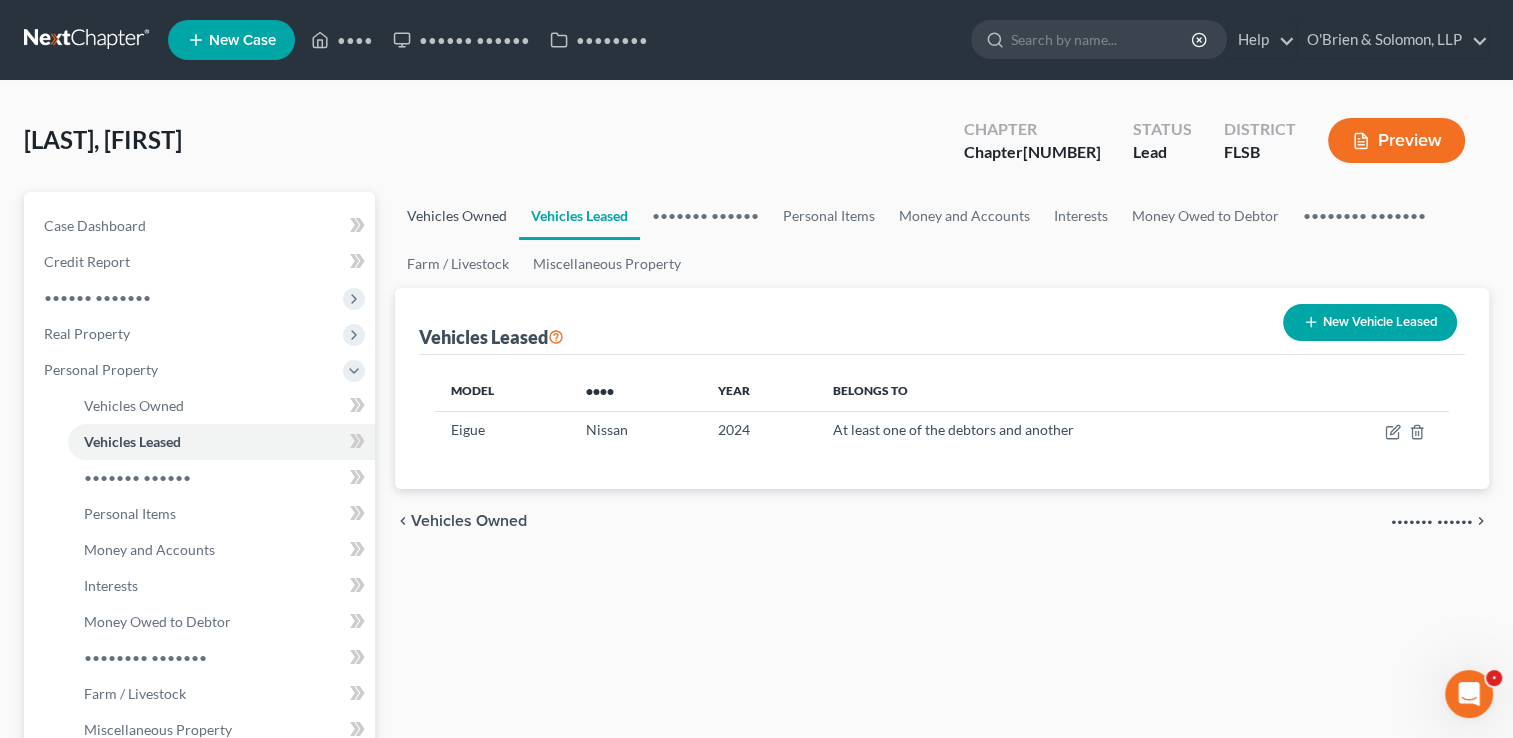 click on "Vehicles Owned" at bounding box center [457, 216] 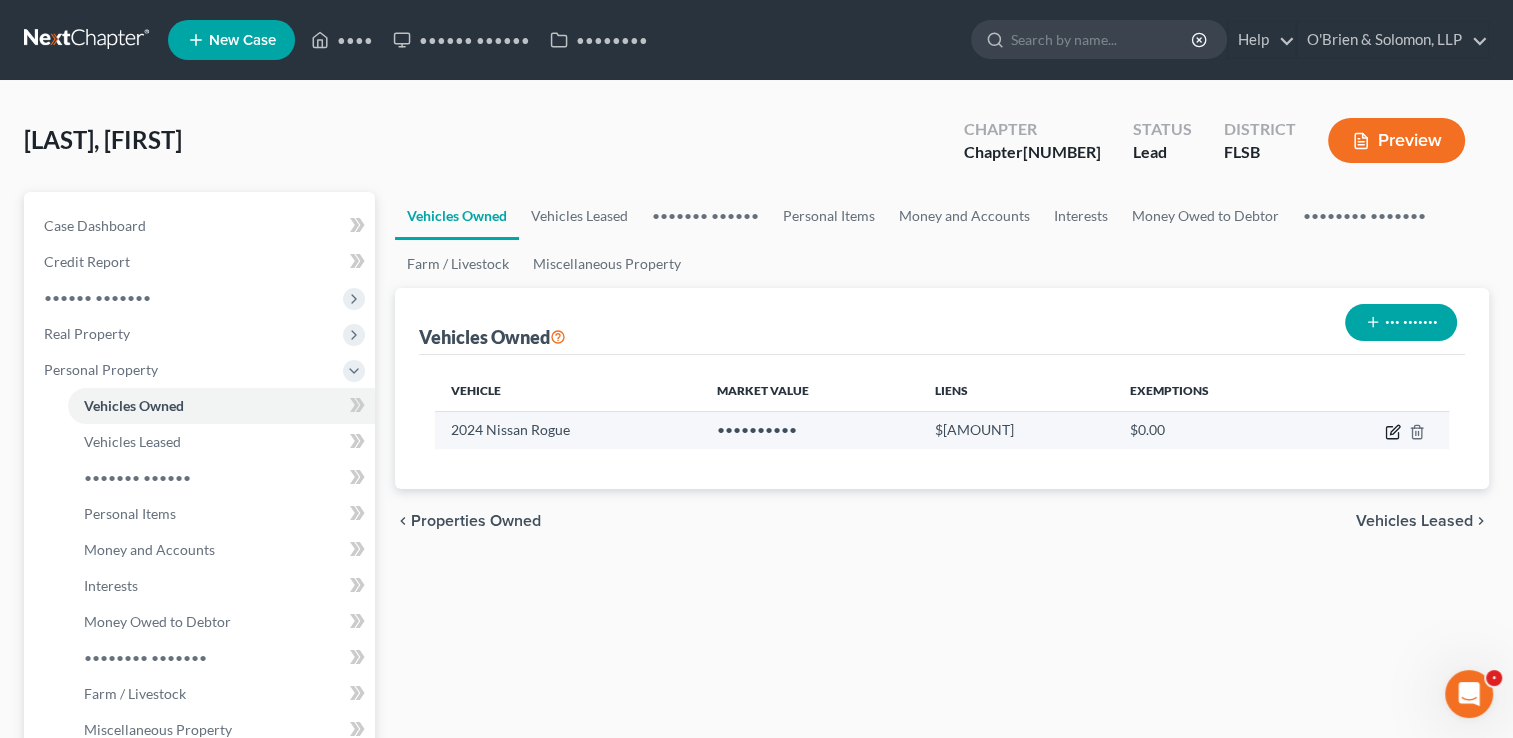 click at bounding box center (1393, 432) 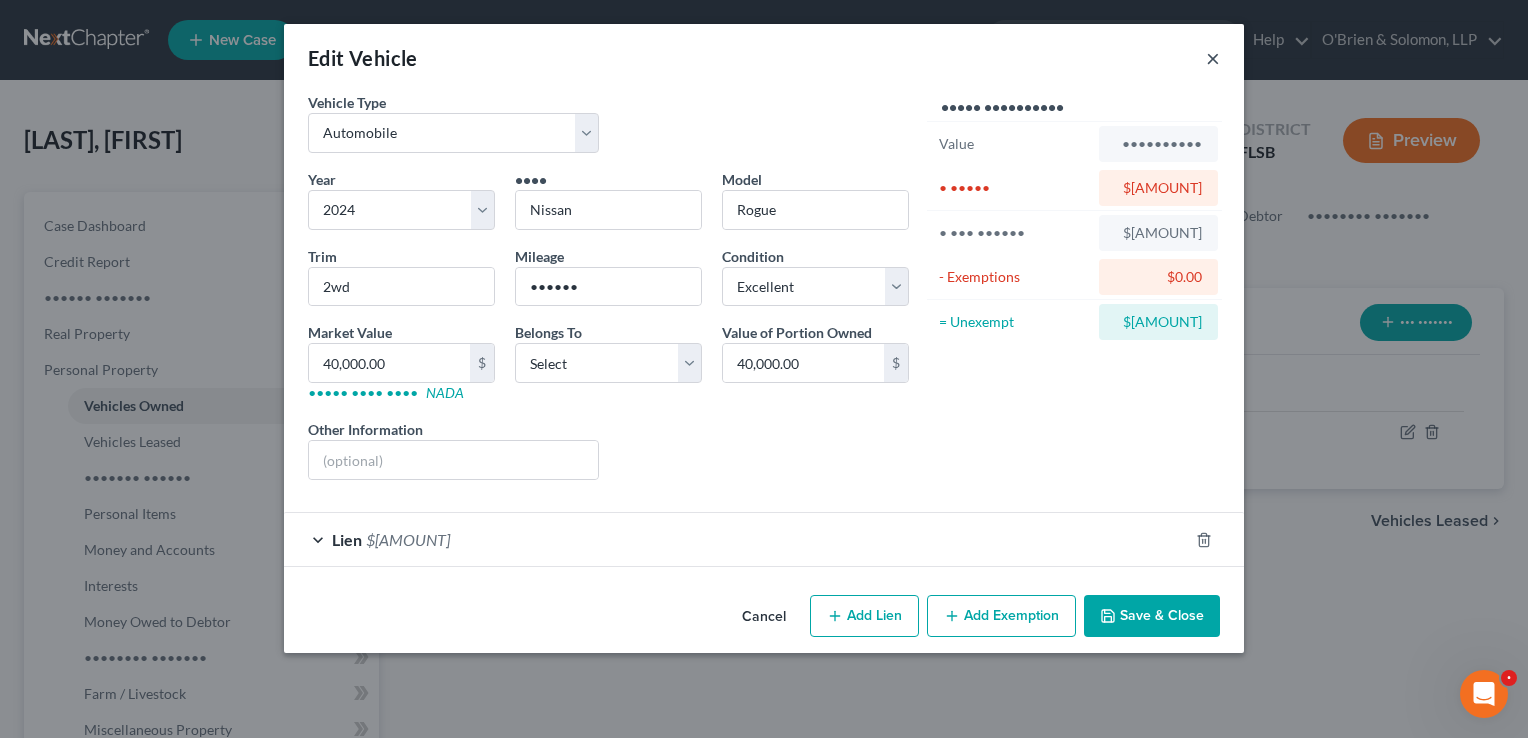click on "×" at bounding box center (1213, 58) 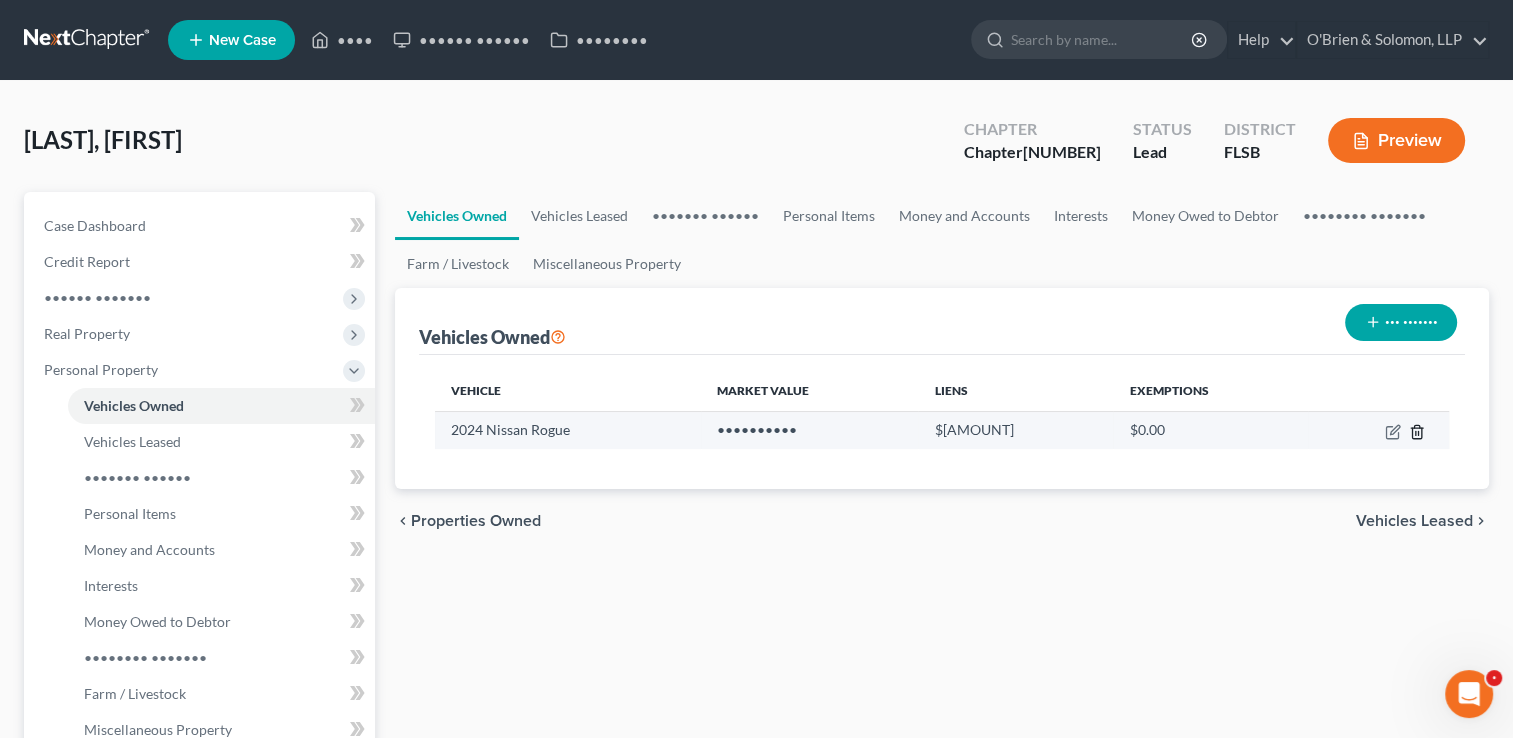 click at bounding box center (1417, 432) 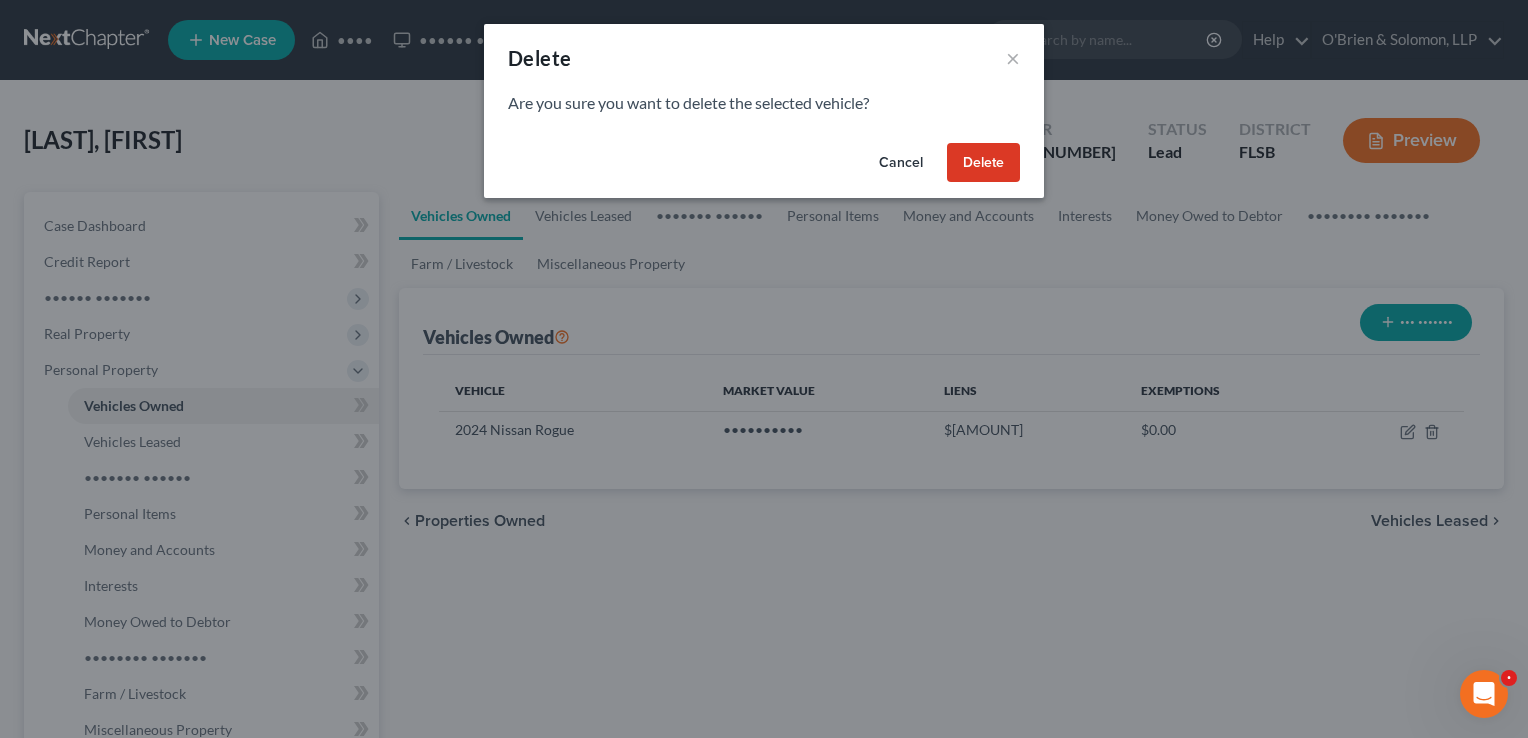 click on "Delete" at bounding box center (983, 163) 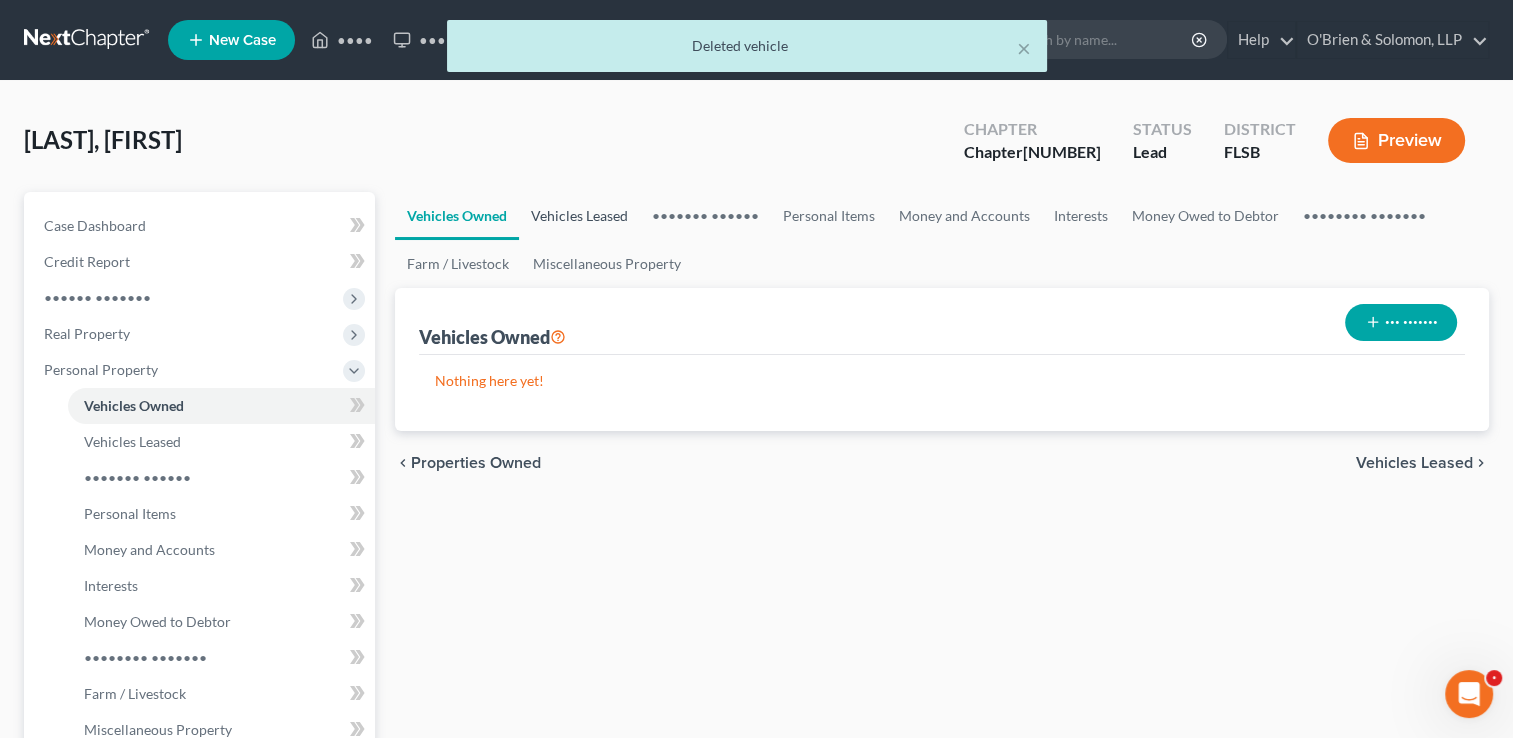 click on "Vehicles Leased" at bounding box center [579, 216] 